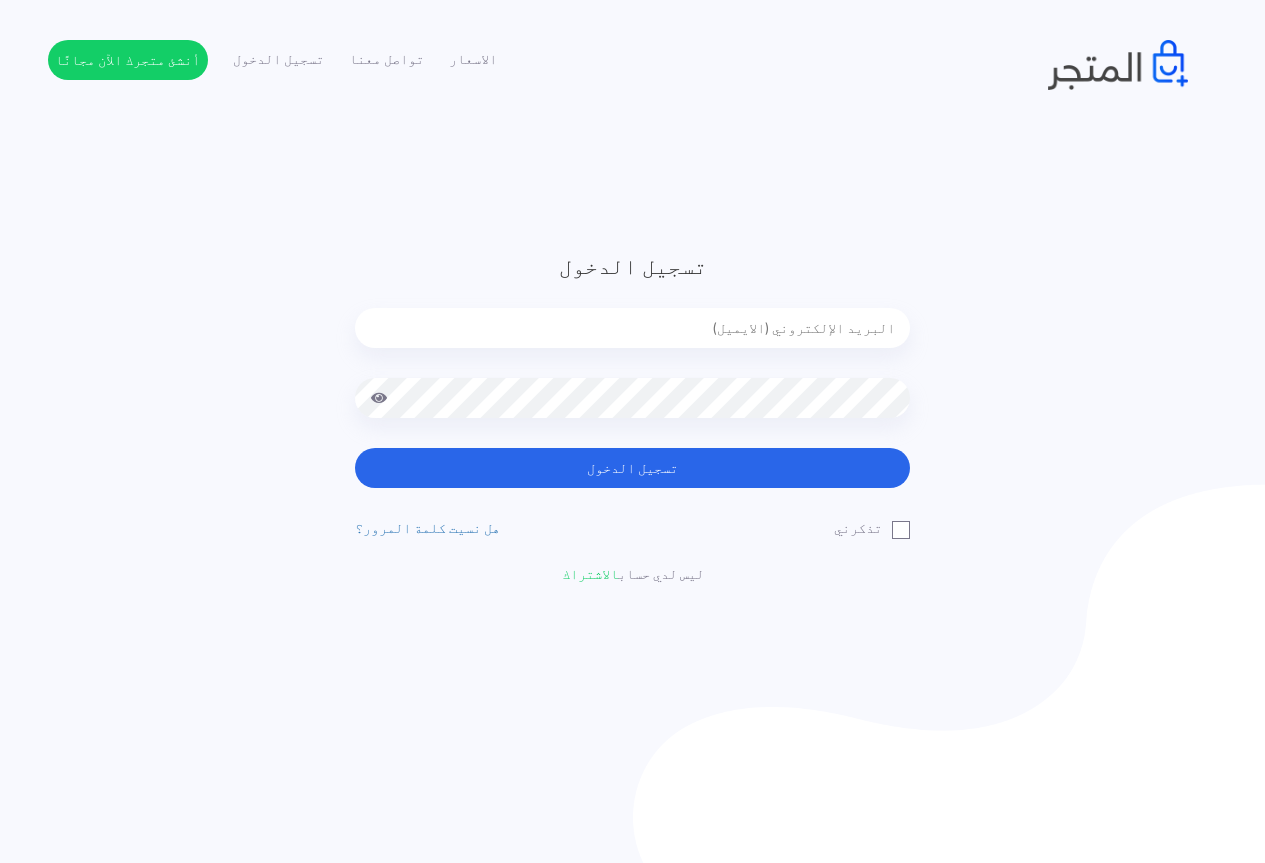 scroll, scrollTop: 0, scrollLeft: 0, axis: both 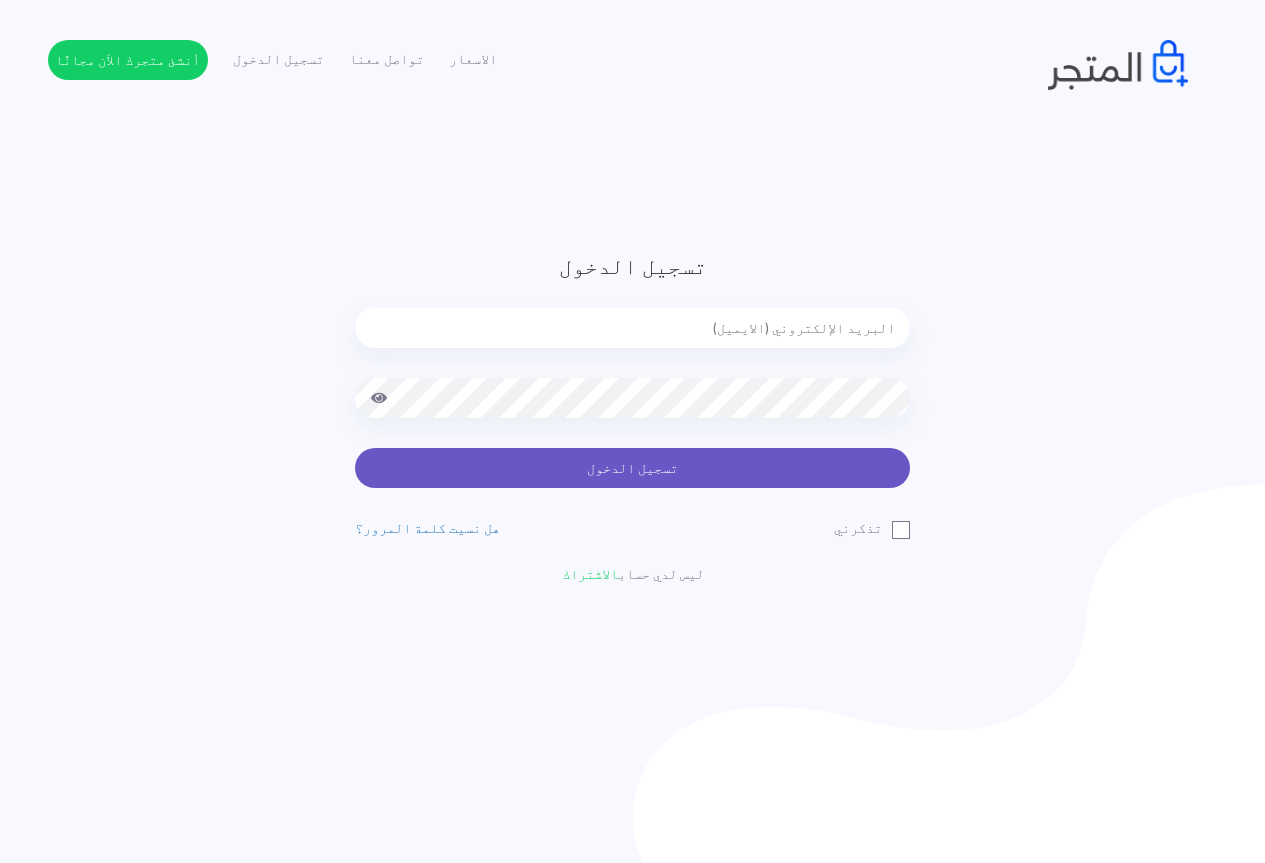 type on "jamikapop1000@gmail.com" 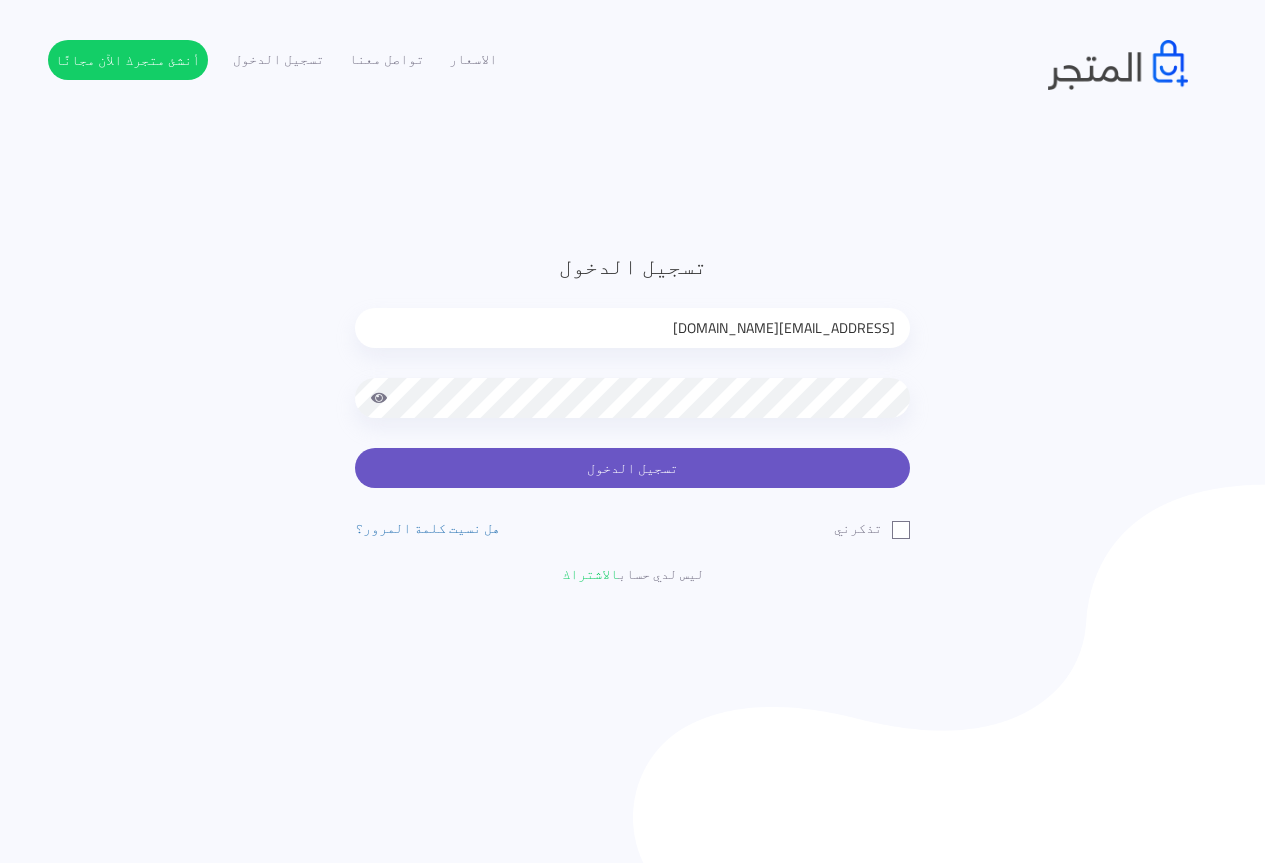 click on "تسجيل الدخول" at bounding box center [632, 468] 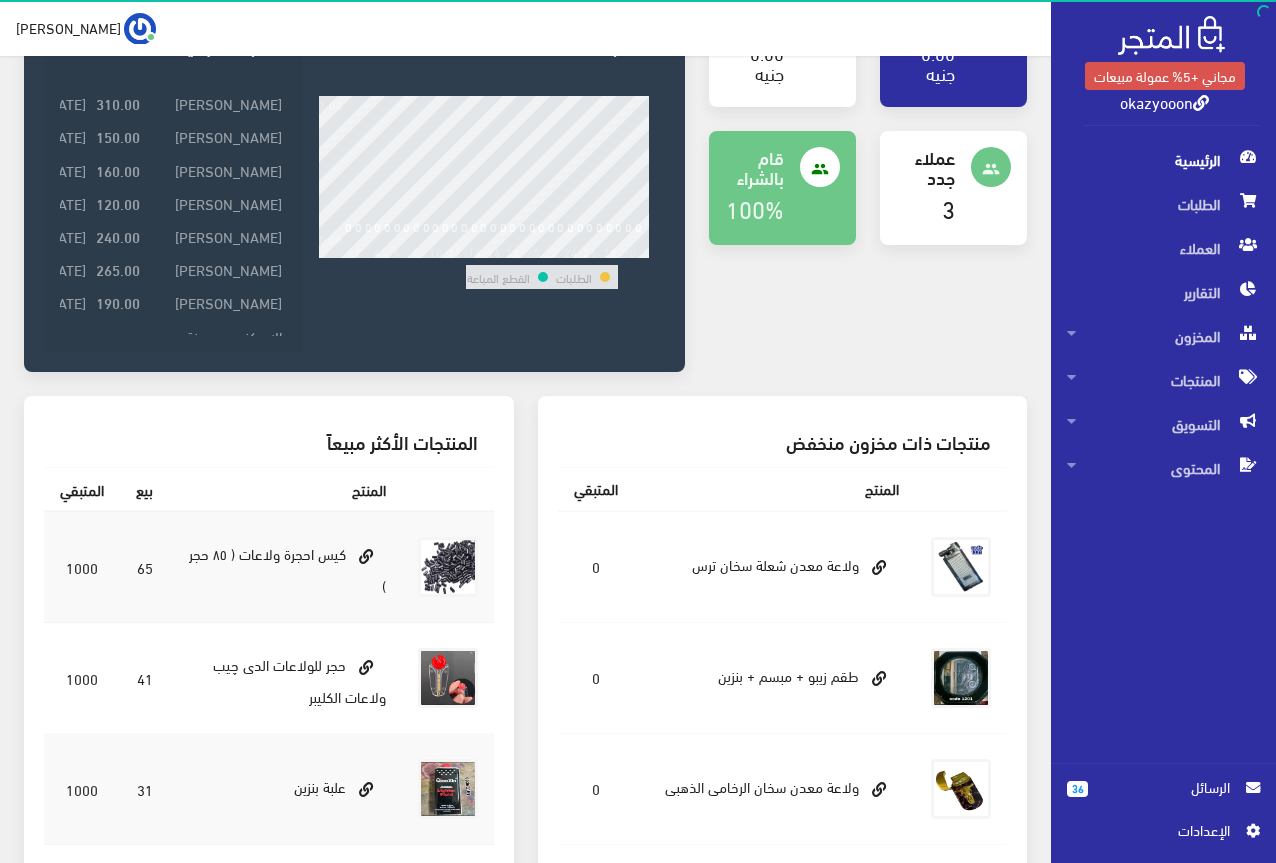 scroll, scrollTop: 300, scrollLeft: 0, axis: vertical 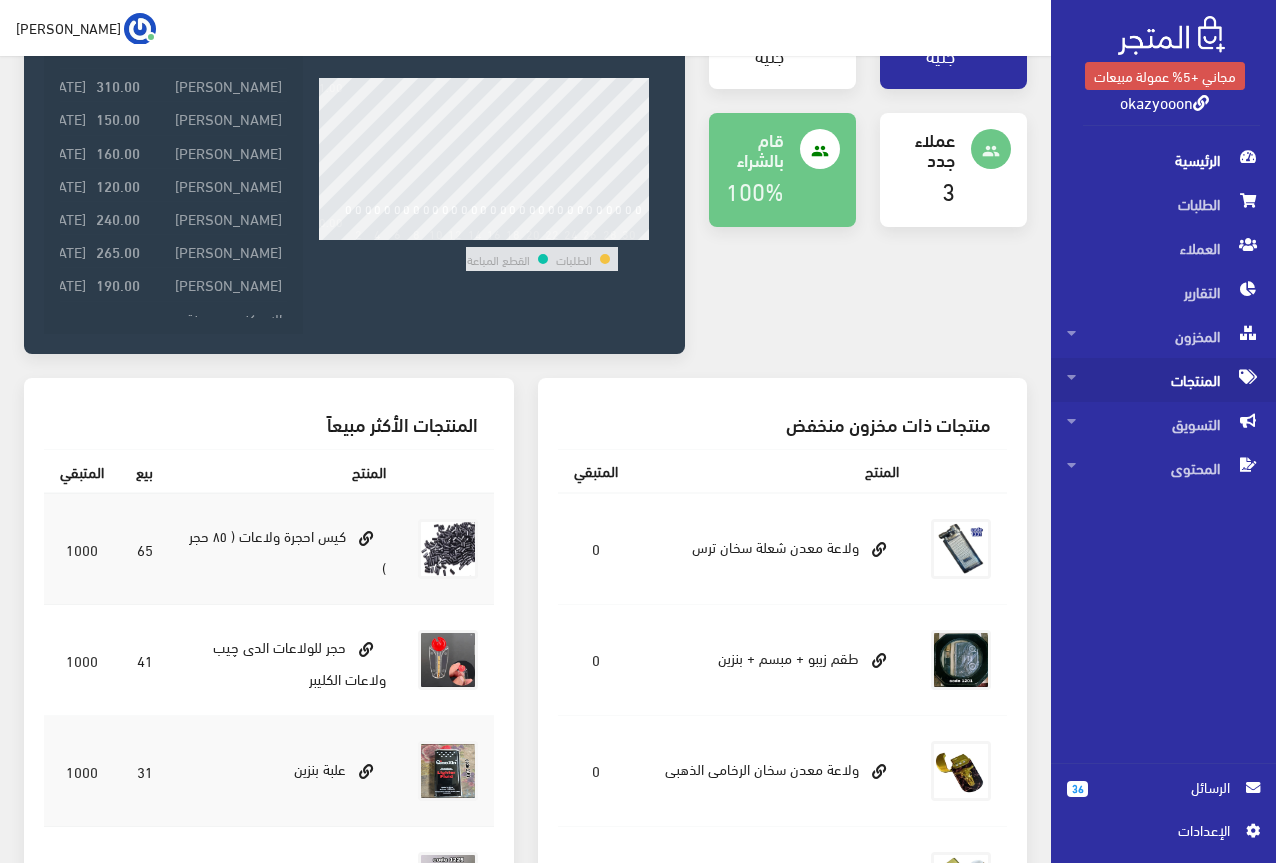 click at bounding box center [1071, 377] 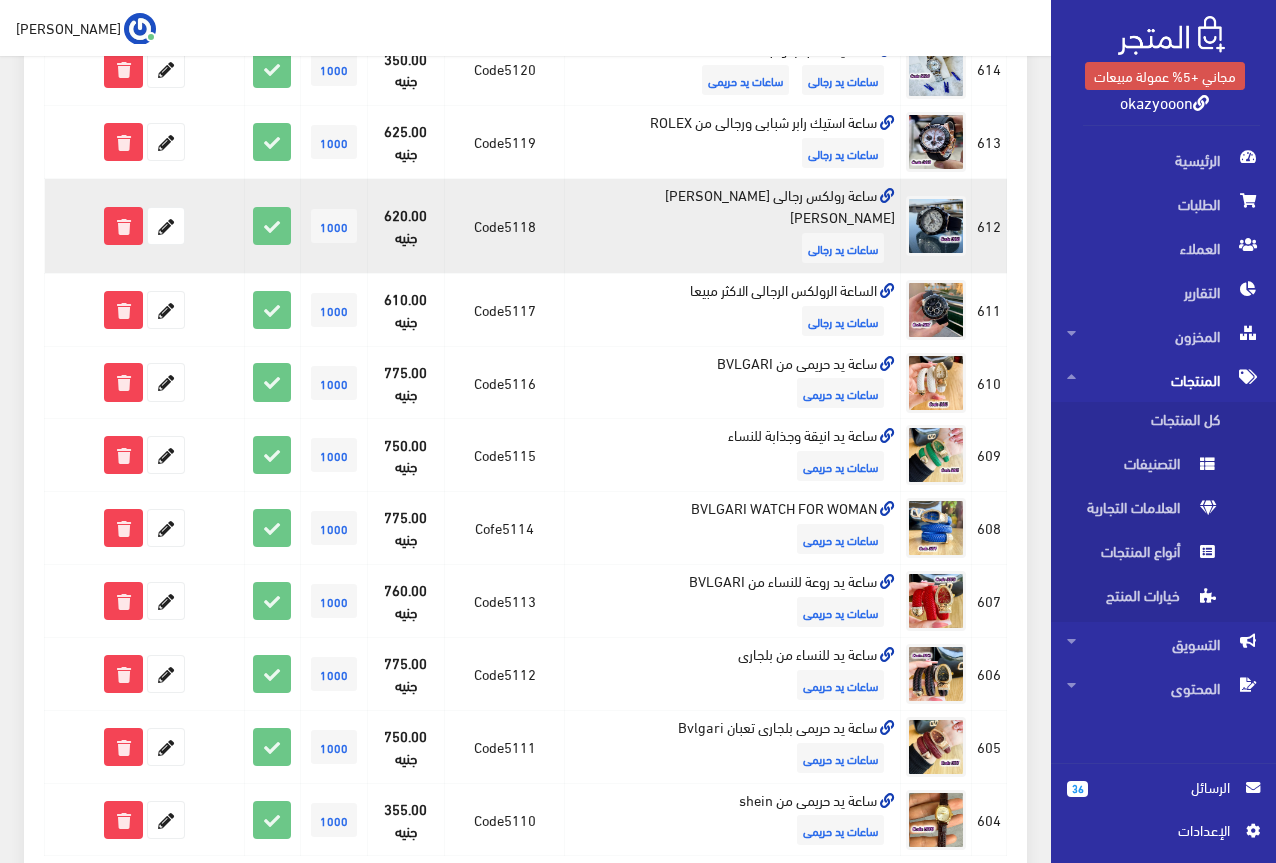 scroll, scrollTop: 1236, scrollLeft: 0, axis: vertical 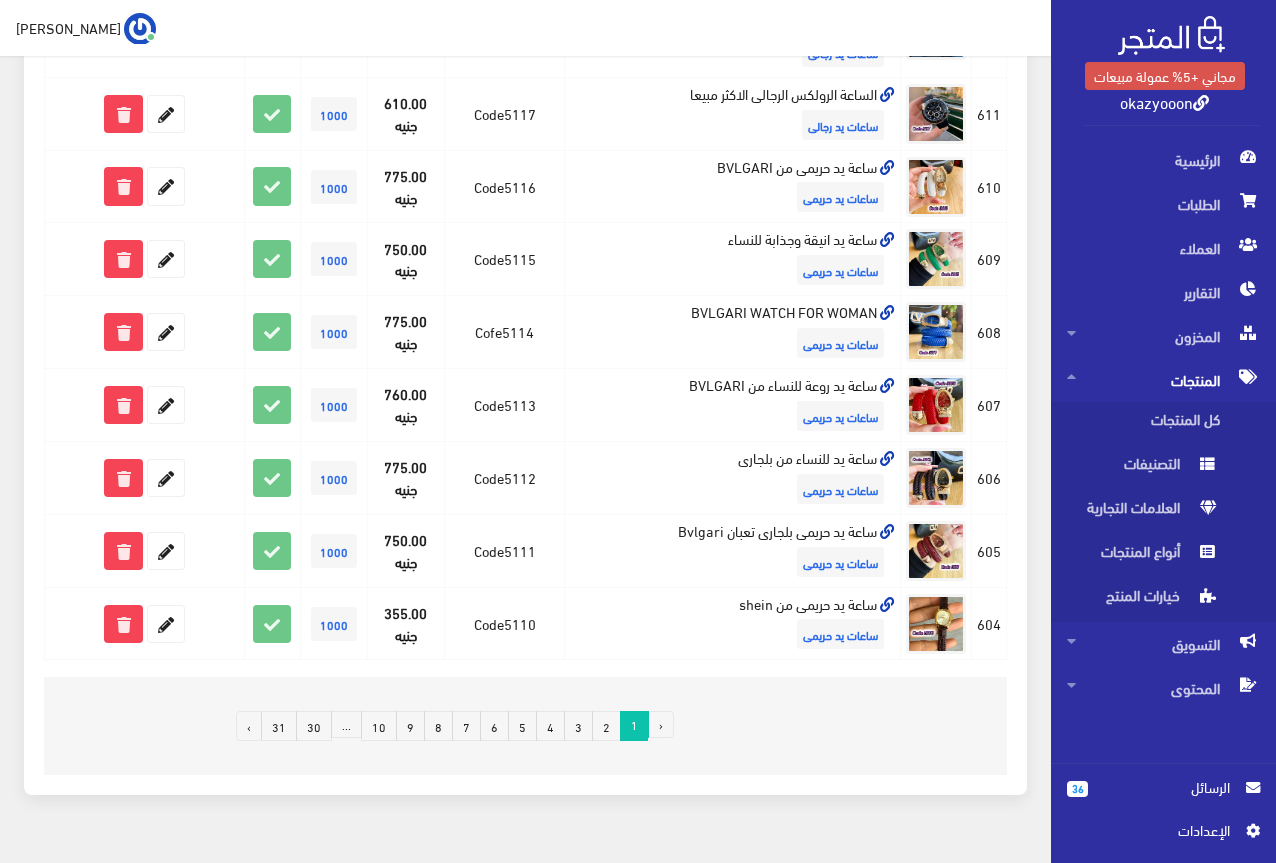 click on "5" at bounding box center (522, 726) 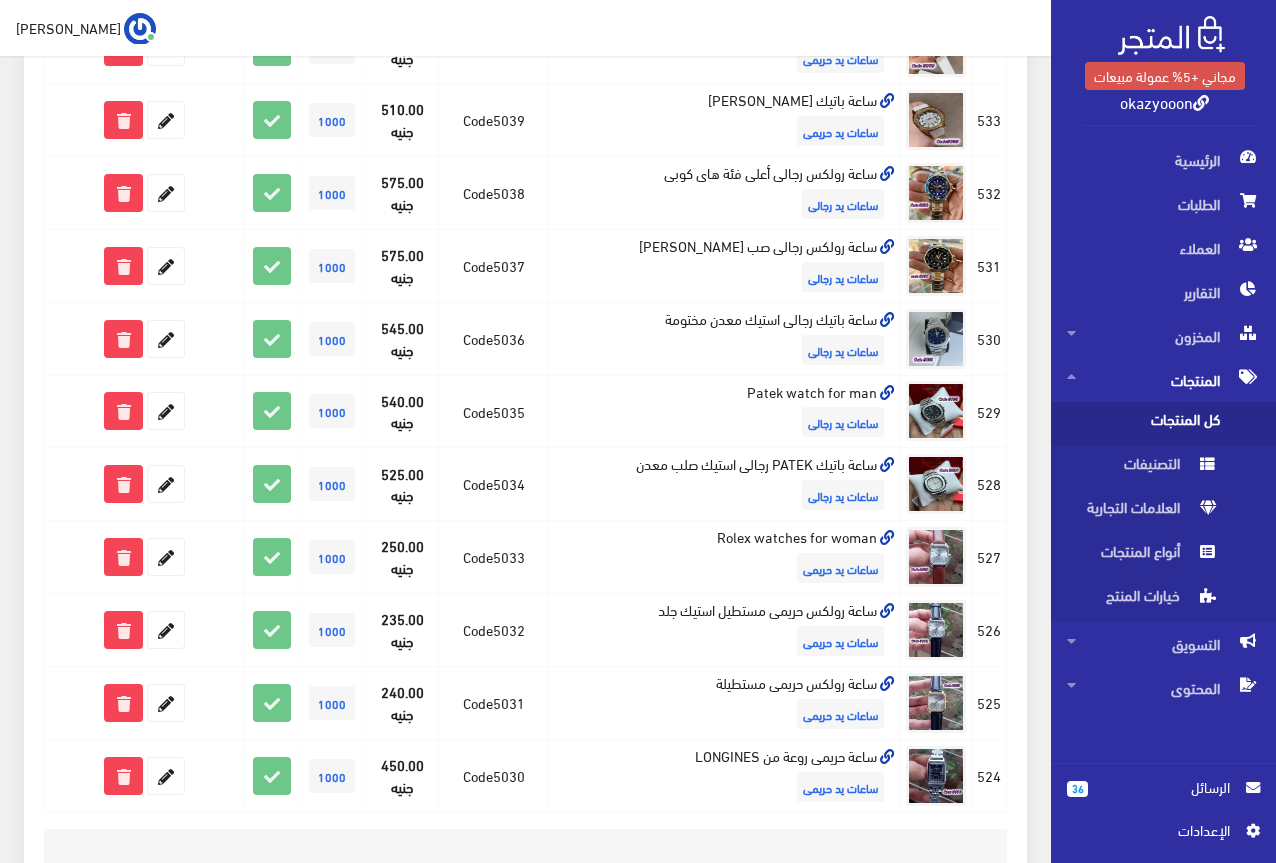 scroll, scrollTop: 1236, scrollLeft: 0, axis: vertical 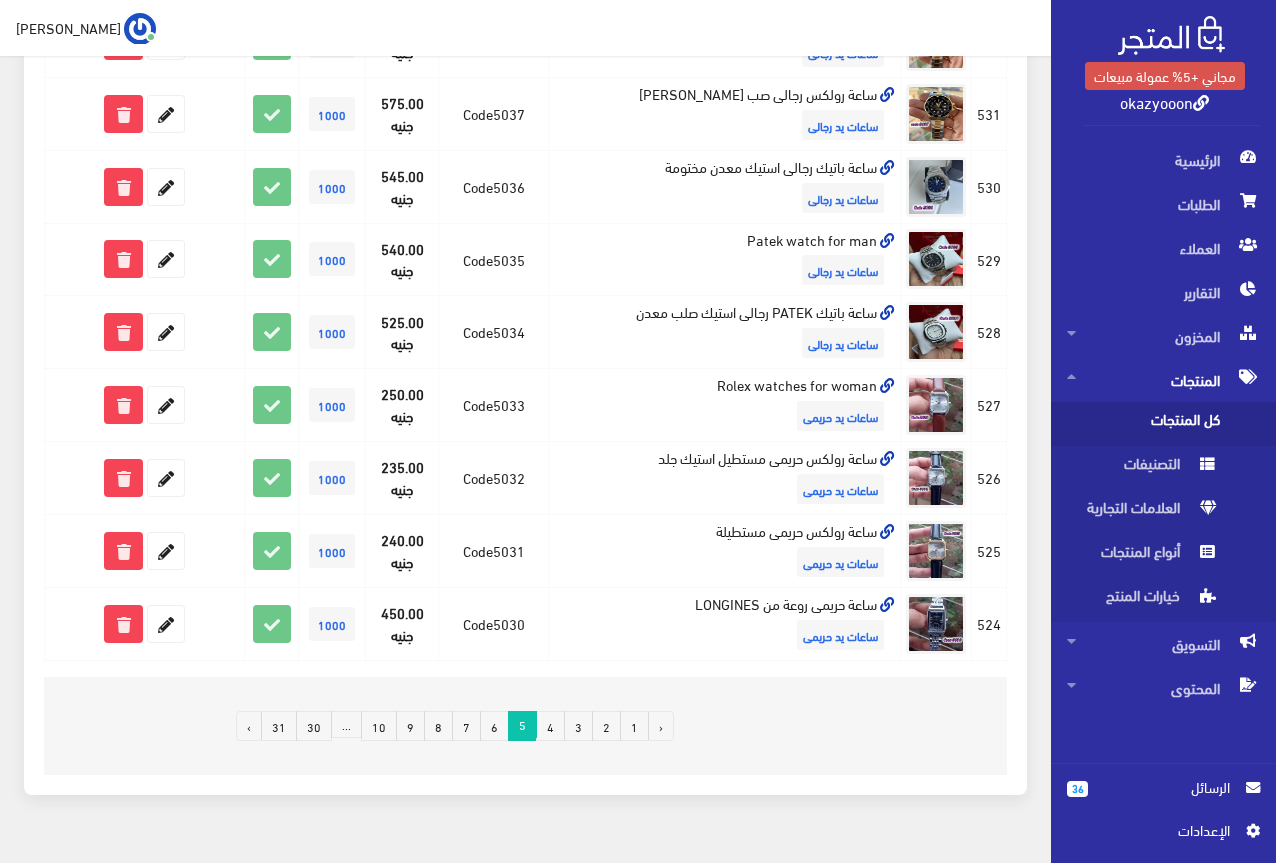 click on "4" at bounding box center [550, 726] 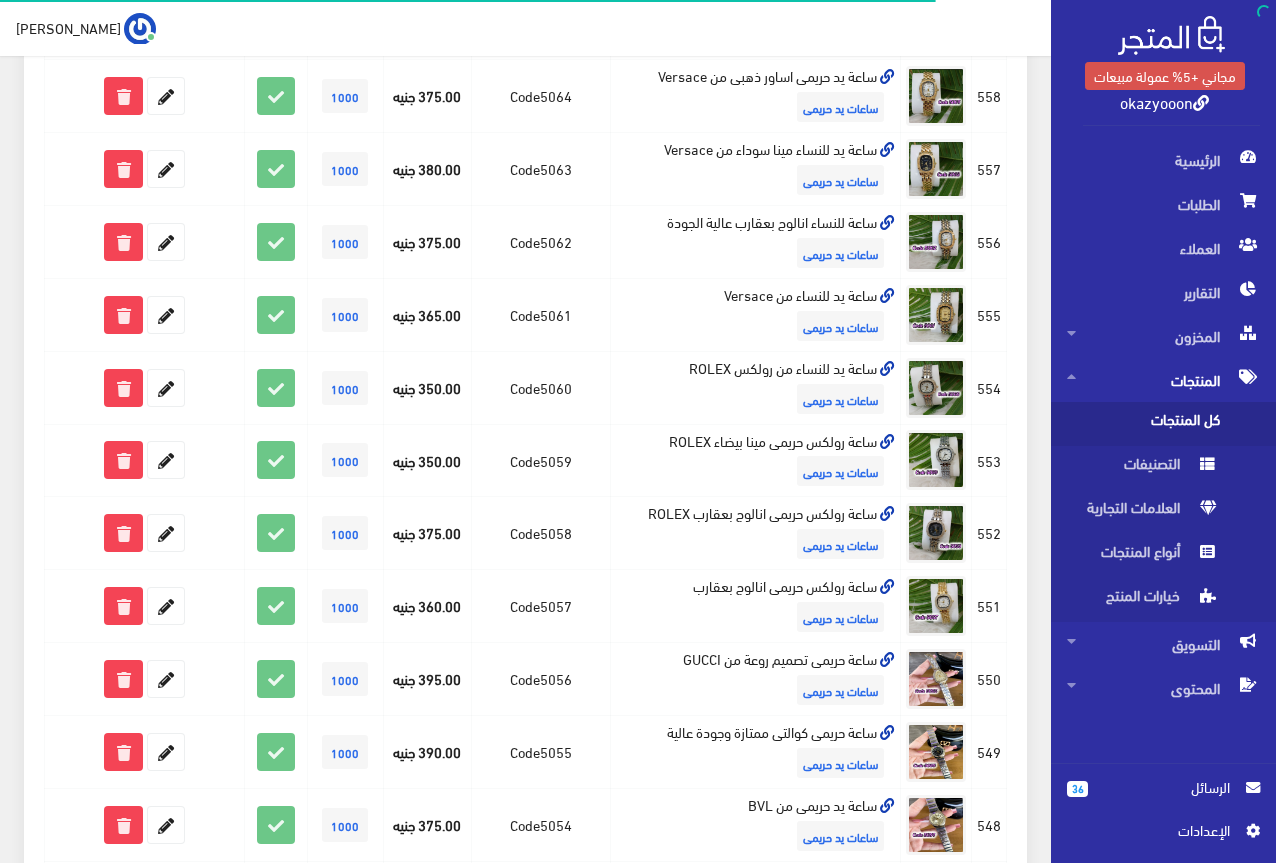 scroll, scrollTop: 1236, scrollLeft: 0, axis: vertical 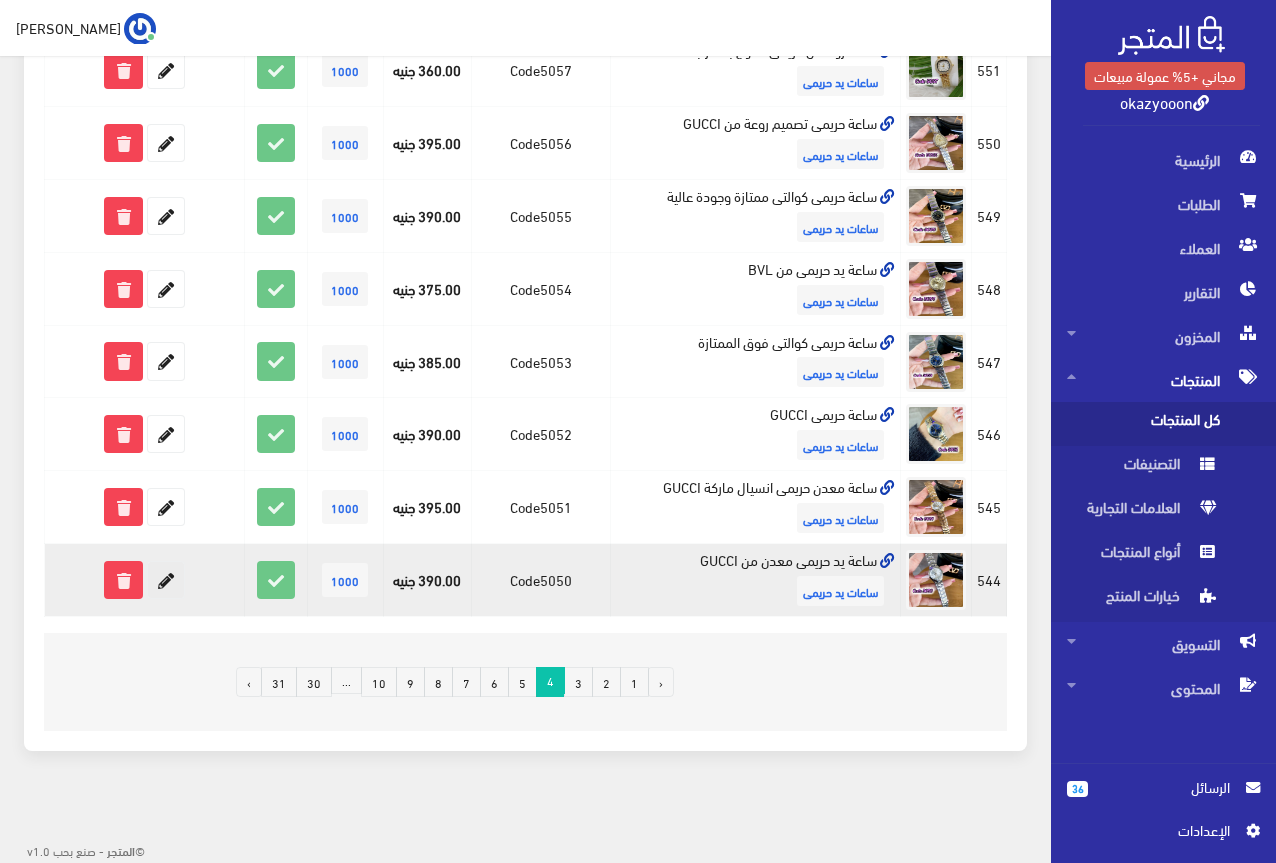 click at bounding box center (166, 580) 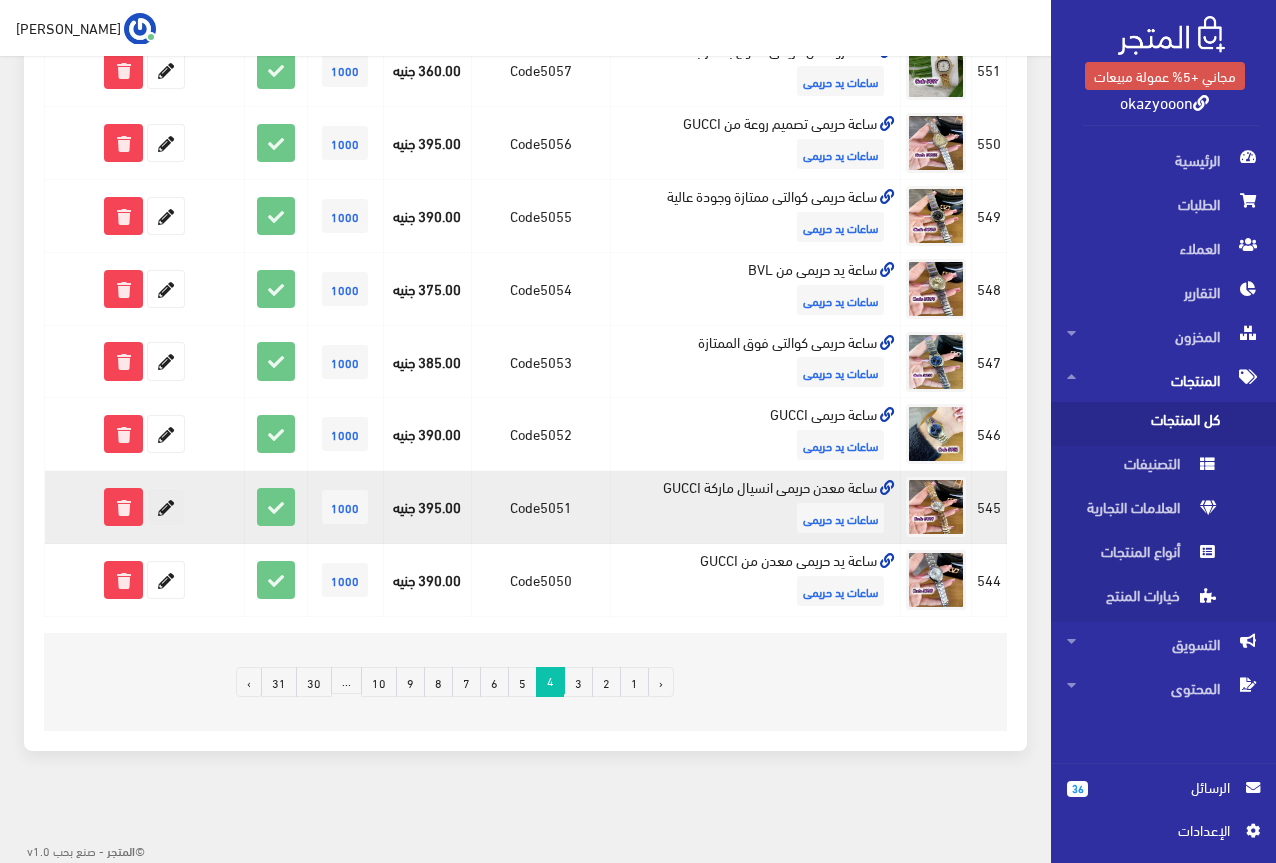 click at bounding box center (166, 507) 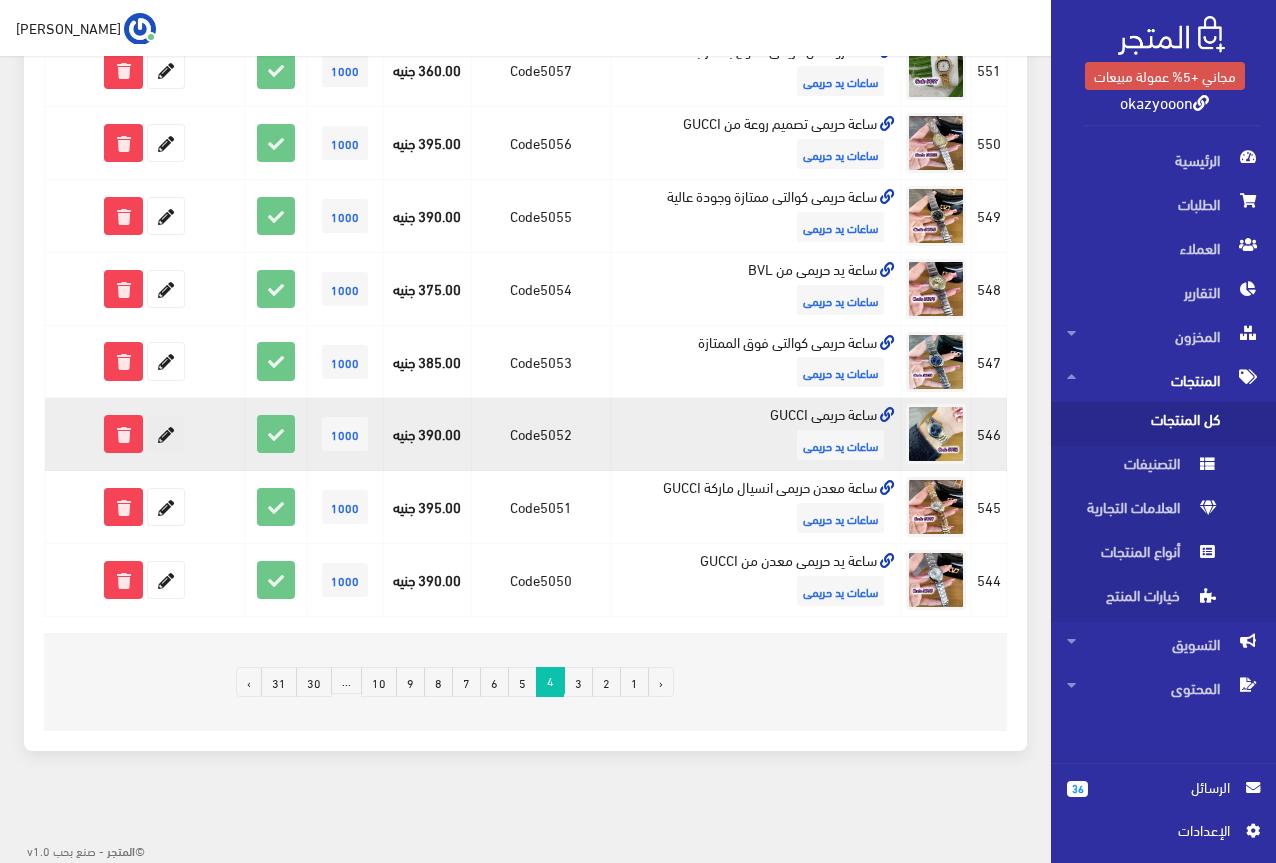 click at bounding box center [166, 434] 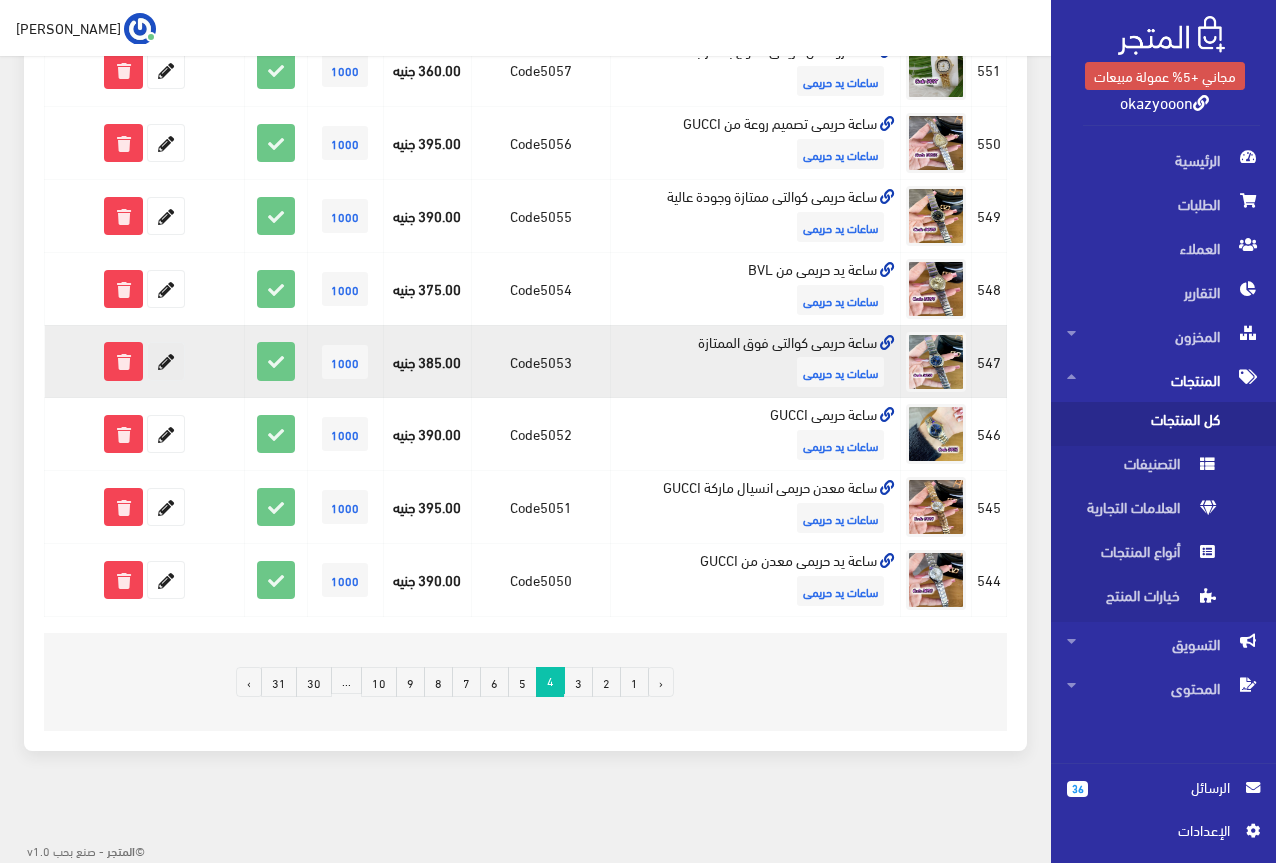 click at bounding box center (166, 361) 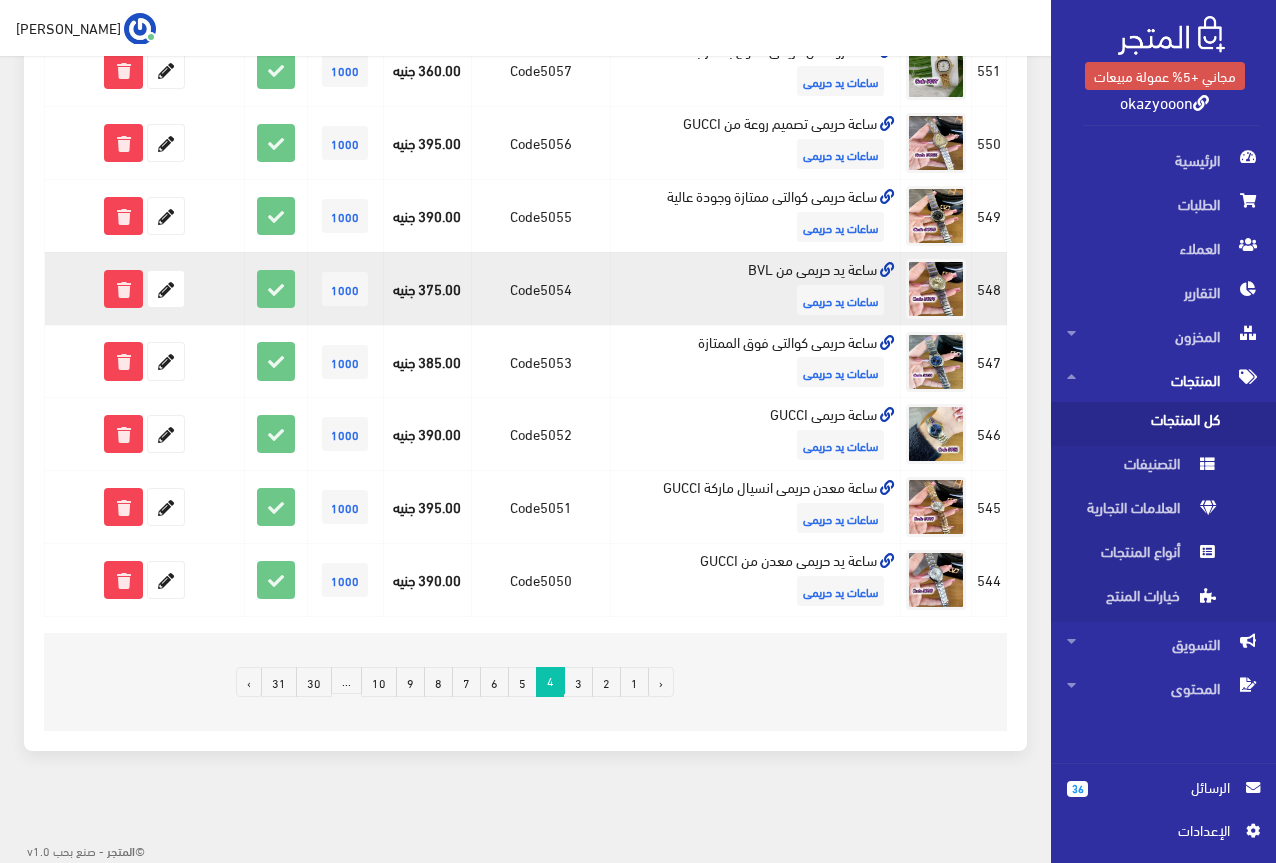 scroll, scrollTop: 1136, scrollLeft: 0, axis: vertical 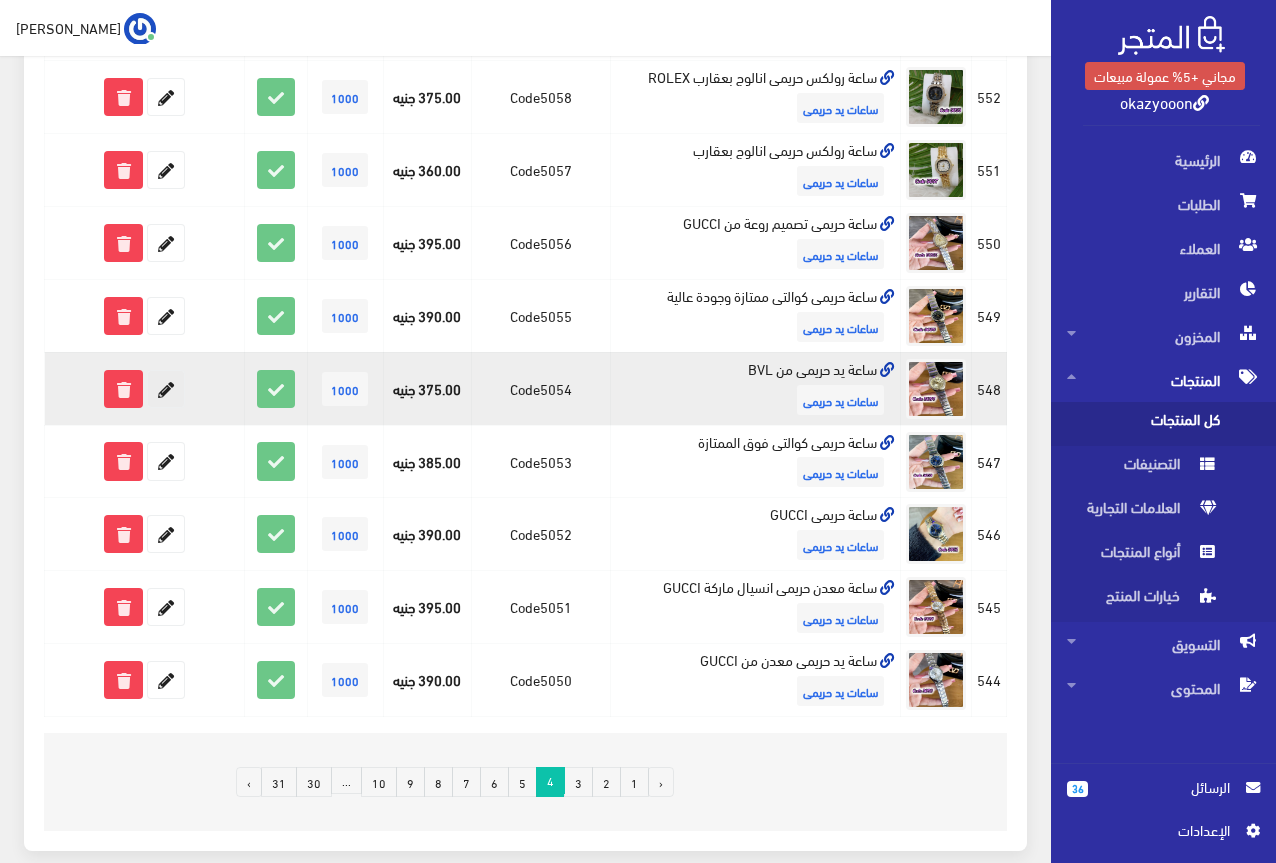 click at bounding box center [166, 389] 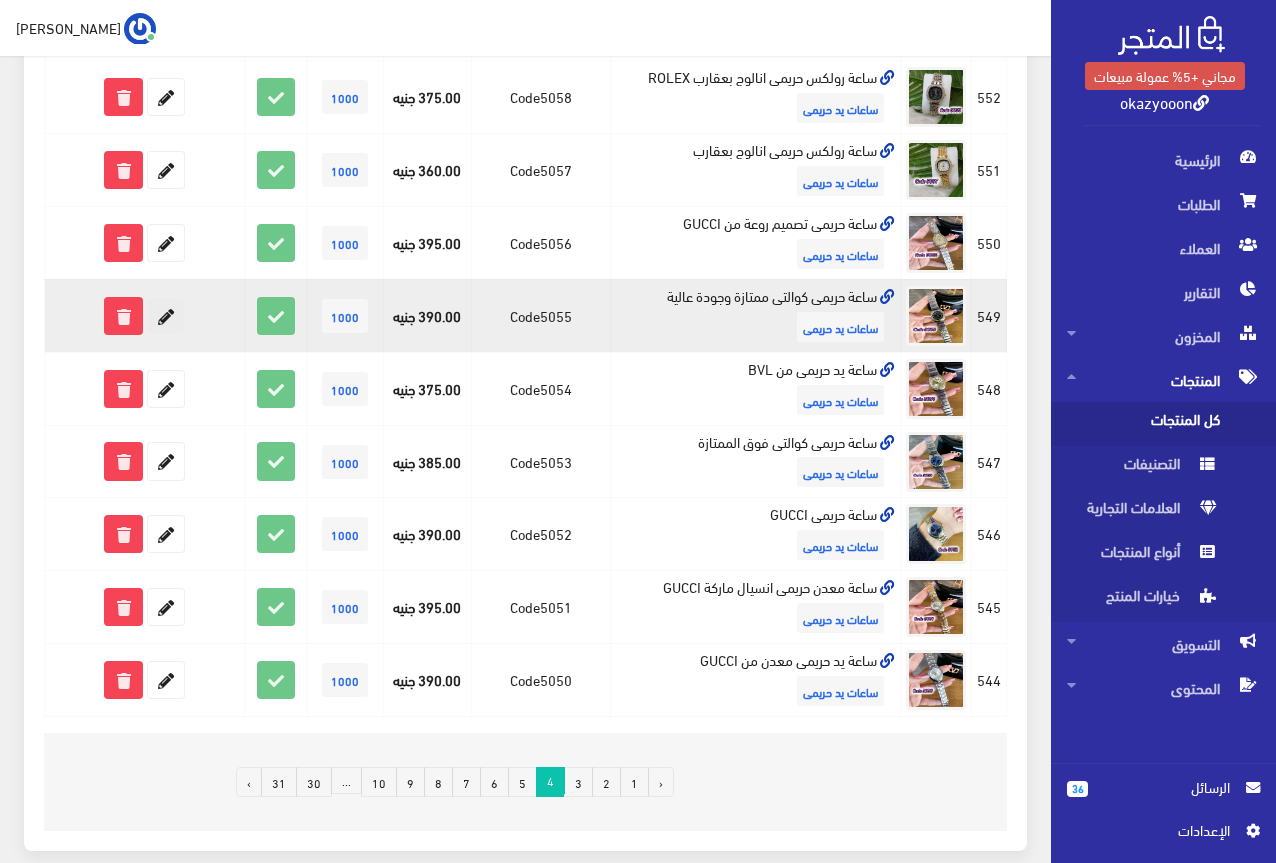 click at bounding box center (166, 316) 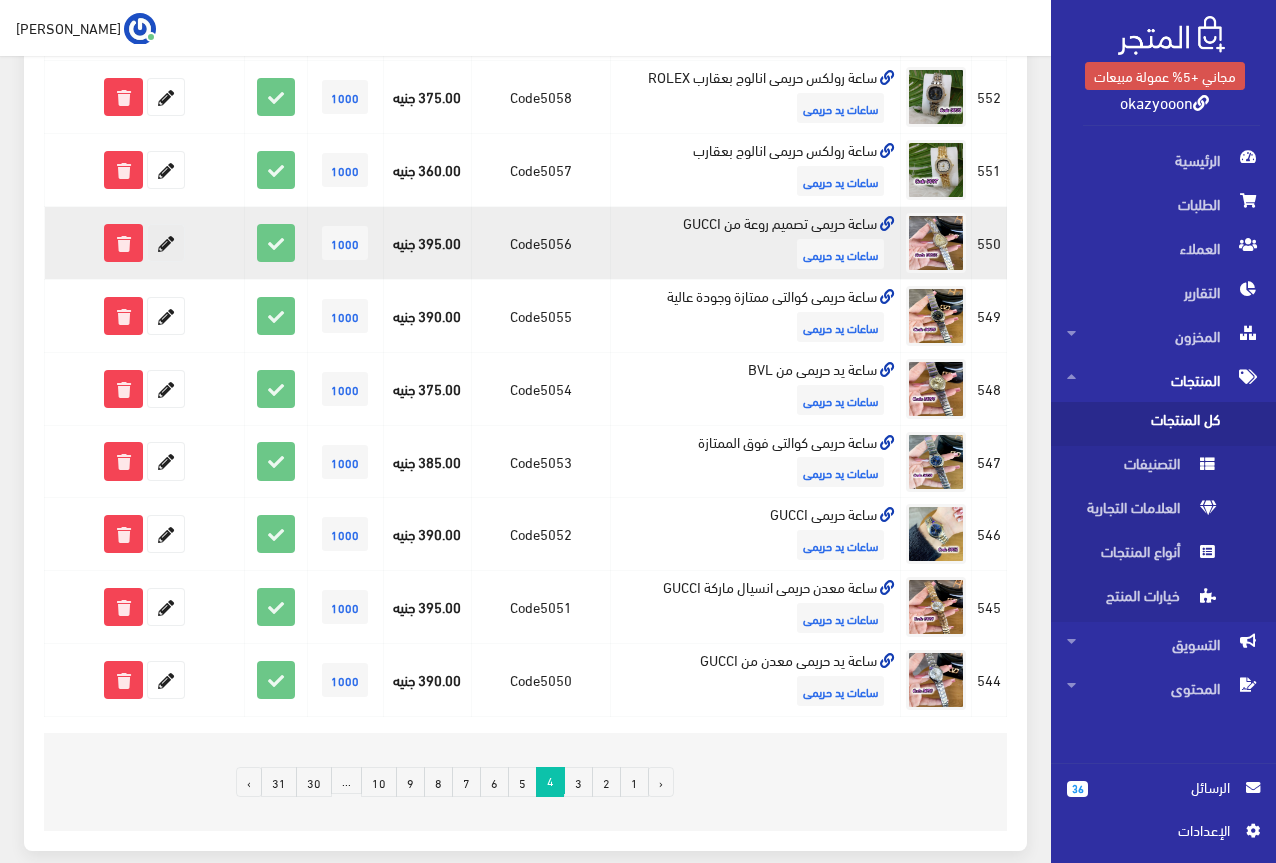 click at bounding box center (166, 243) 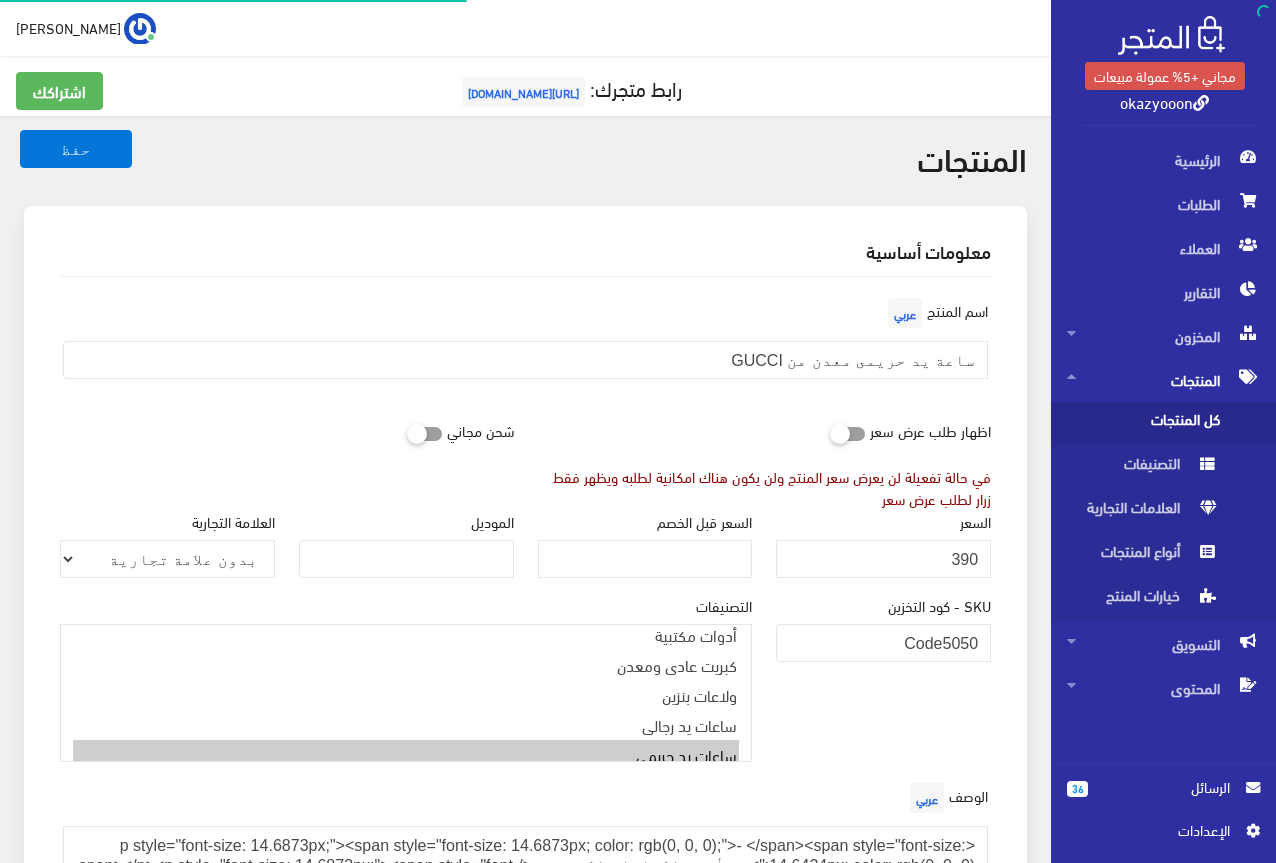 scroll, scrollTop: 0, scrollLeft: 0, axis: both 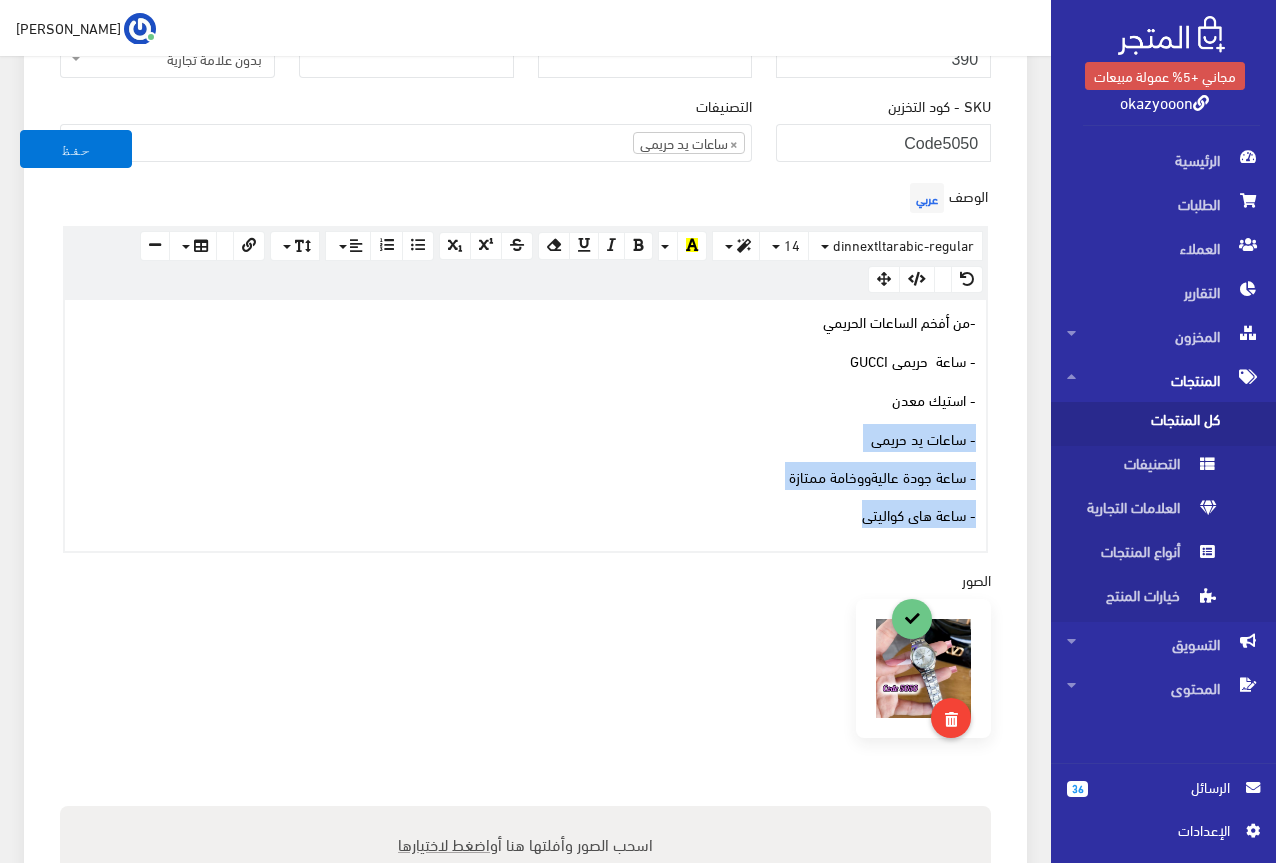 drag, startPoint x: 860, startPoint y: 518, endPoint x: 1045, endPoint y: 408, distance: 215.23244 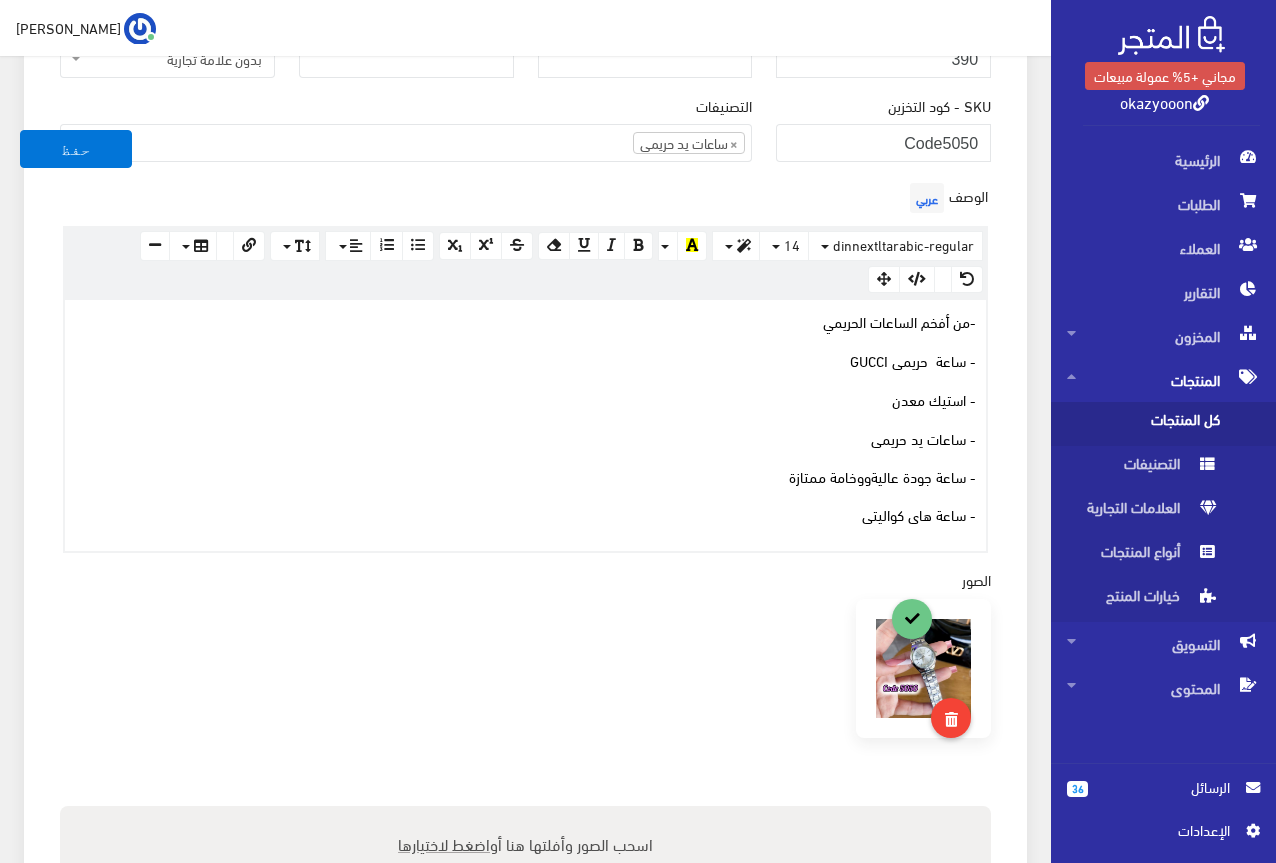 drag, startPoint x: 1045, startPoint y: 396, endPoint x: 981, endPoint y: 309, distance: 108.00463 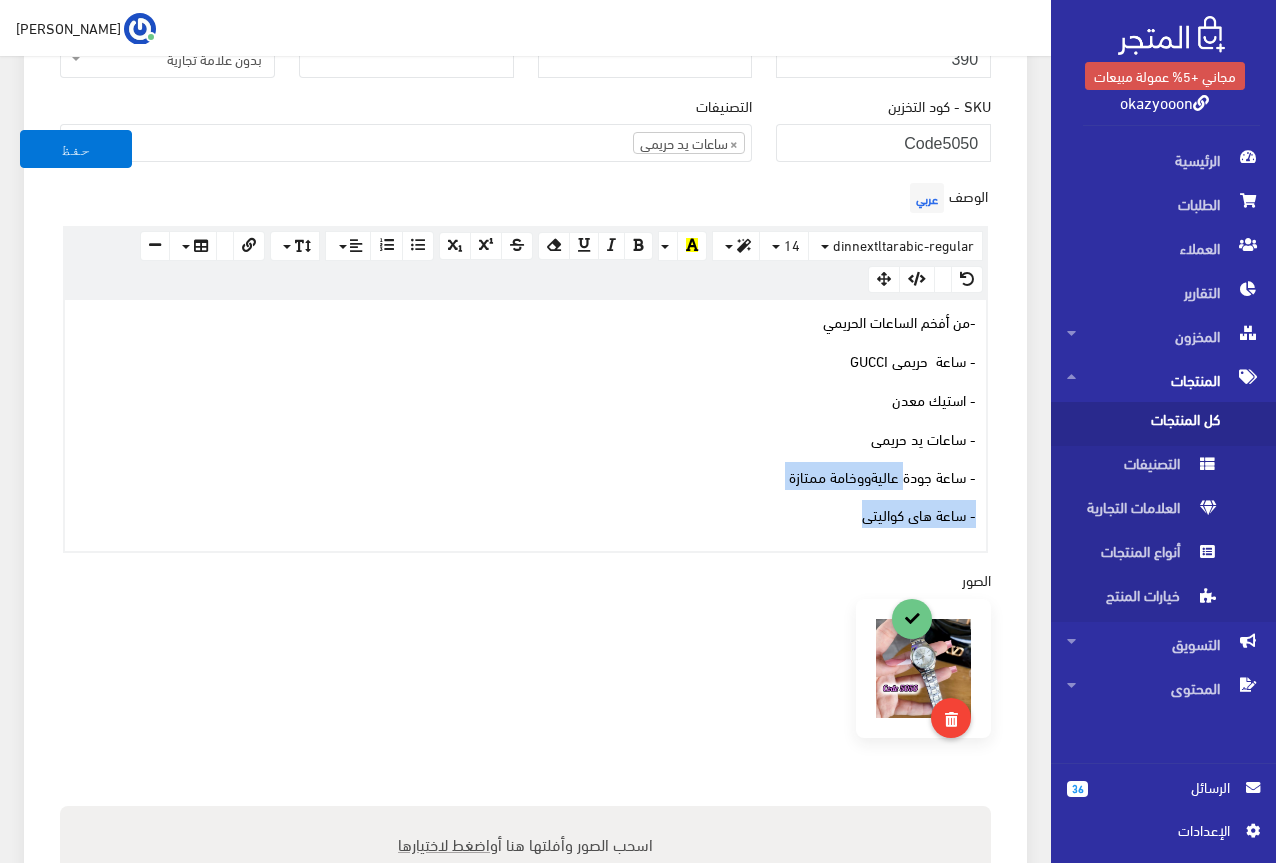 drag, startPoint x: 848, startPoint y: 525, endPoint x: 922, endPoint y: 435, distance: 116.51609 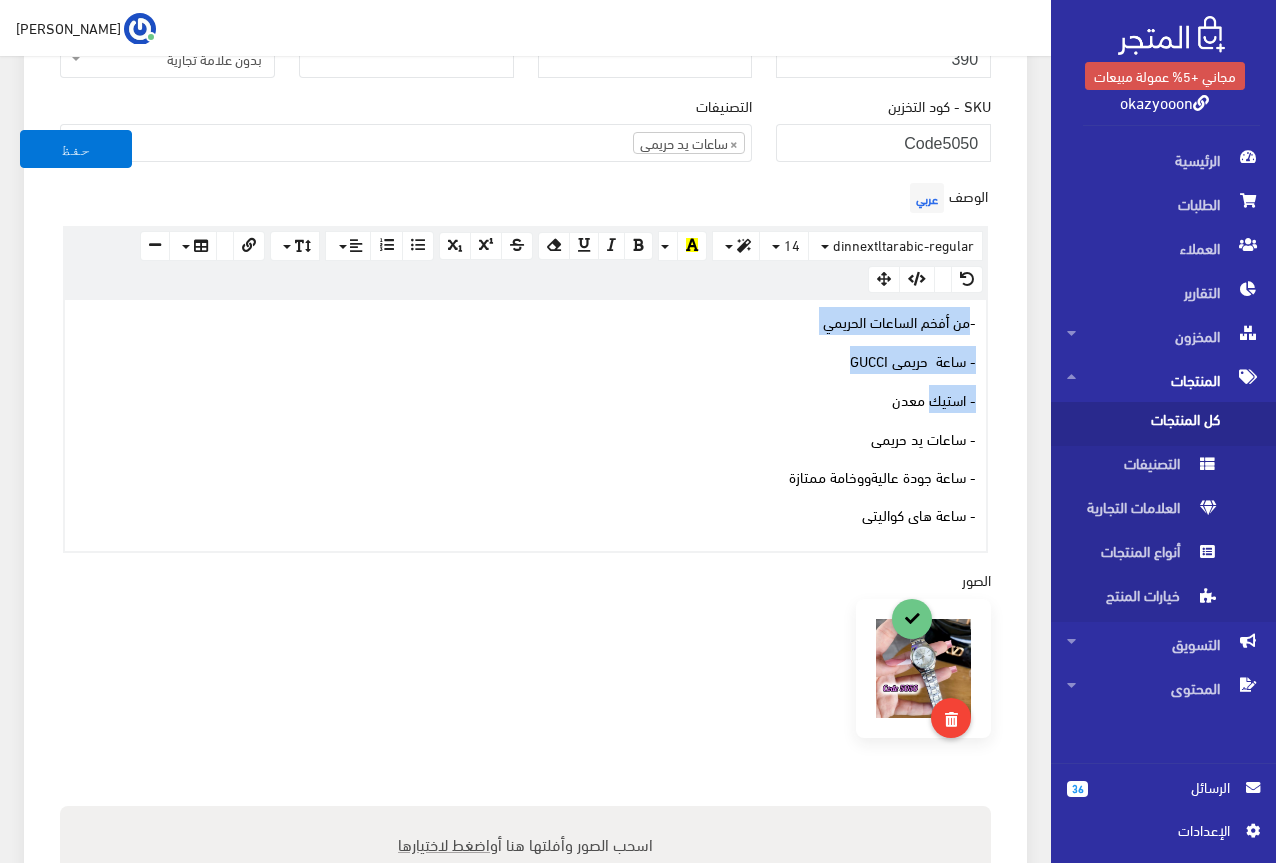 drag, startPoint x: 935, startPoint y: 361, endPoint x: 973, endPoint y: 315, distance: 59.665737 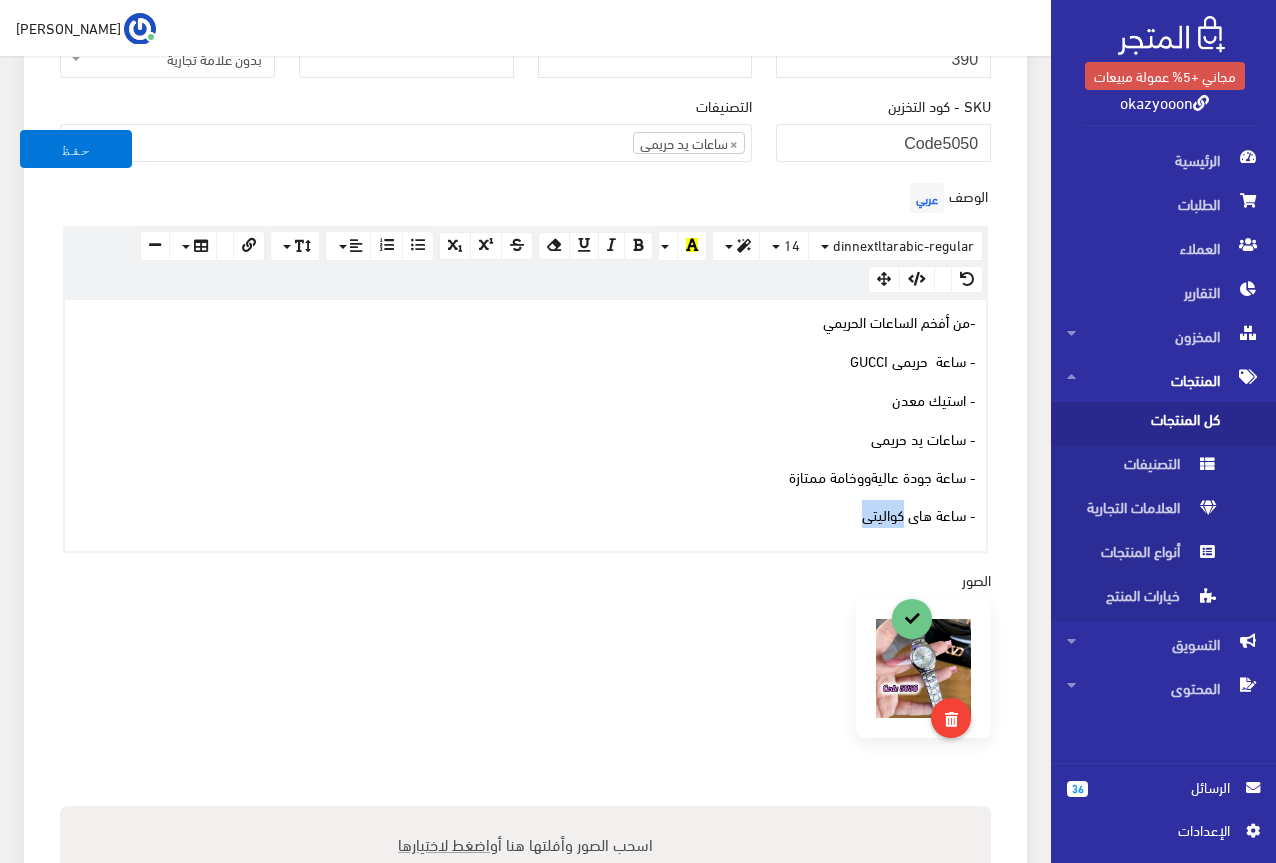 drag, startPoint x: 835, startPoint y: 517, endPoint x: 999, endPoint y: 419, distance: 191.04973 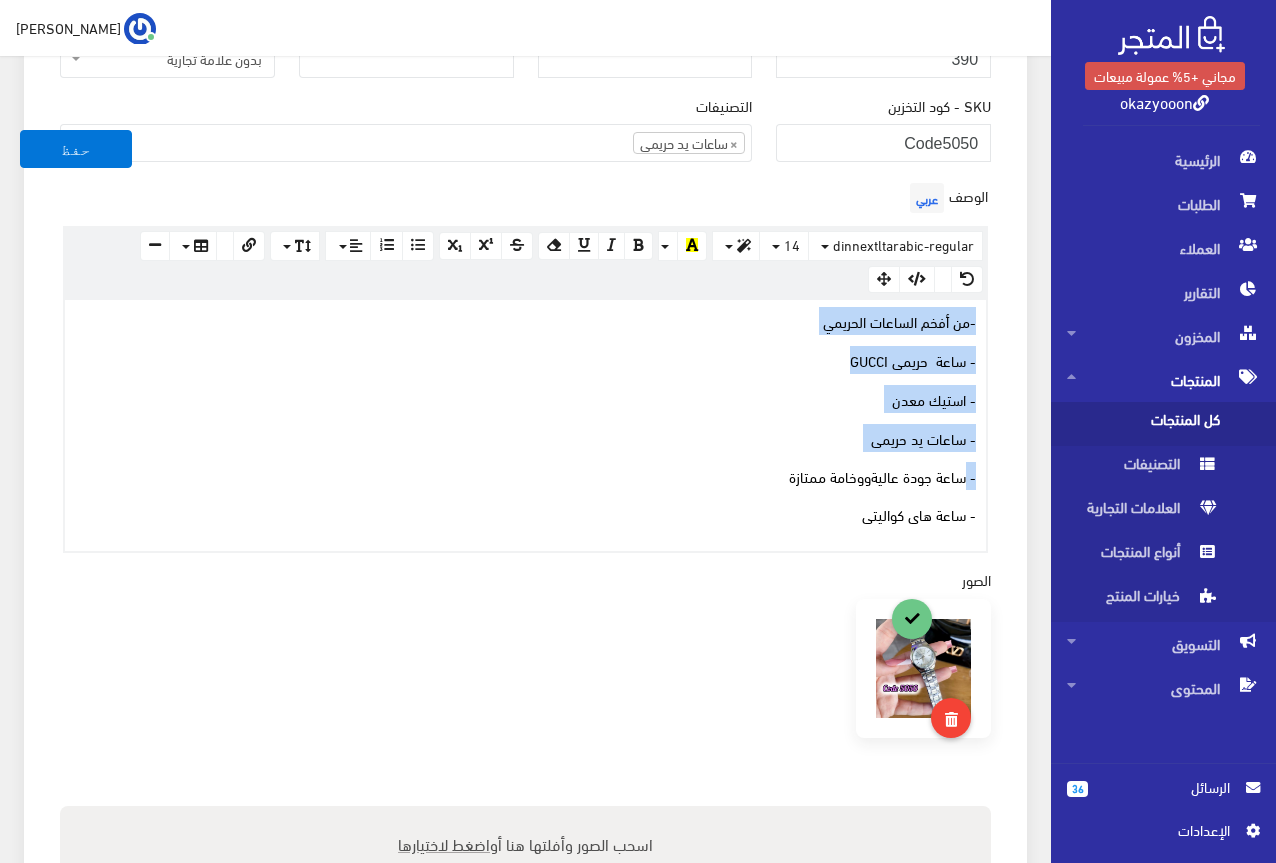 drag, startPoint x: 999, startPoint y: 419, endPoint x: 1001, endPoint y: 323, distance: 96.02083 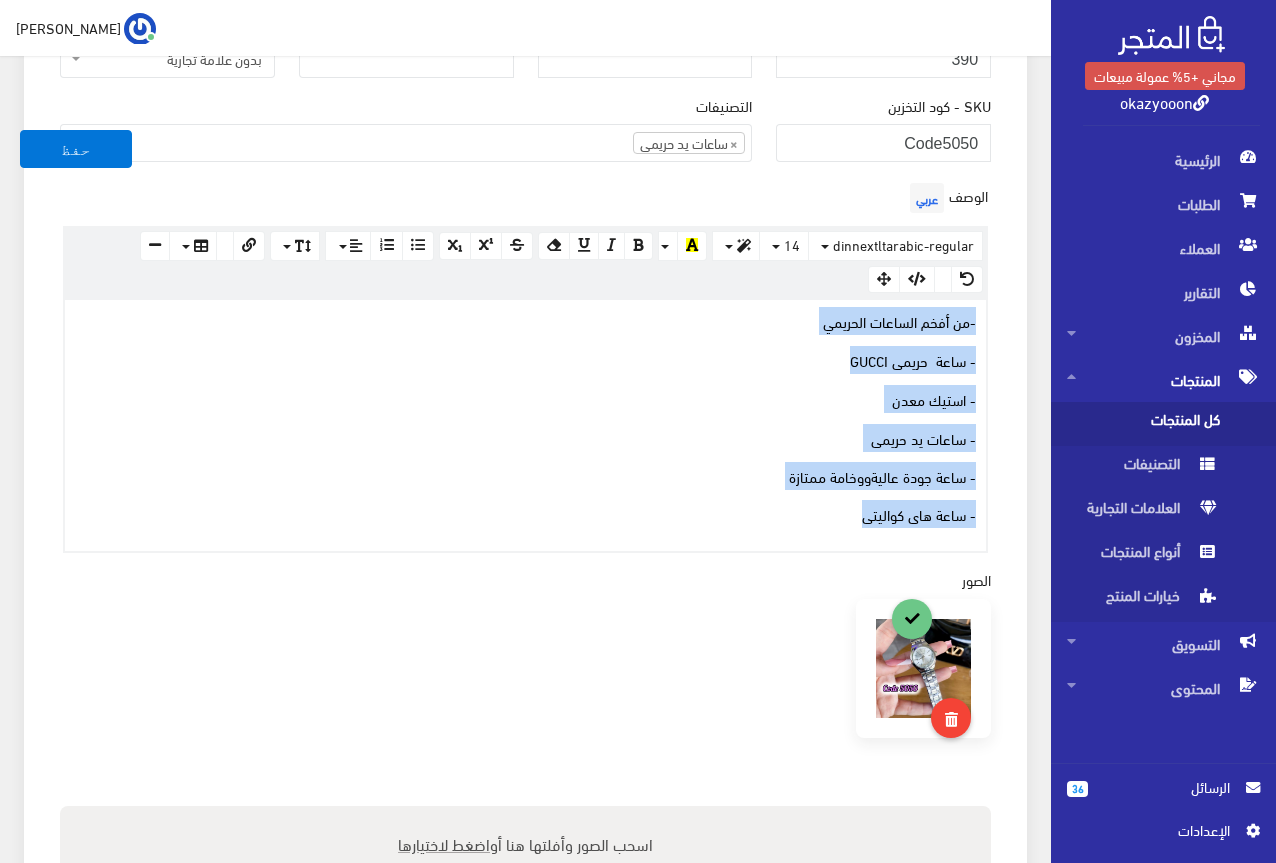 drag, startPoint x: 982, startPoint y: 321, endPoint x: 857, endPoint y: 553, distance: 263.53177 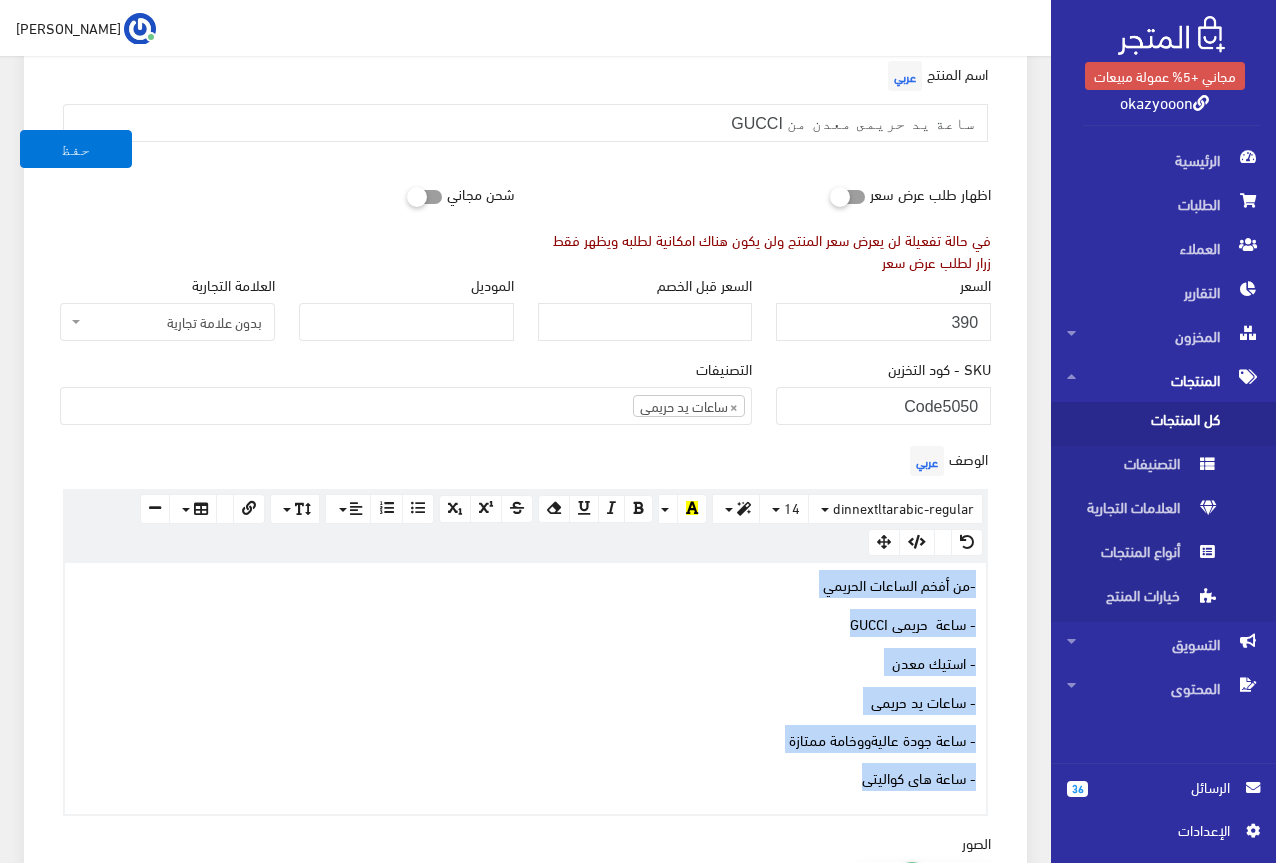 scroll, scrollTop: 200, scrollLeft: 0, axis: vertical 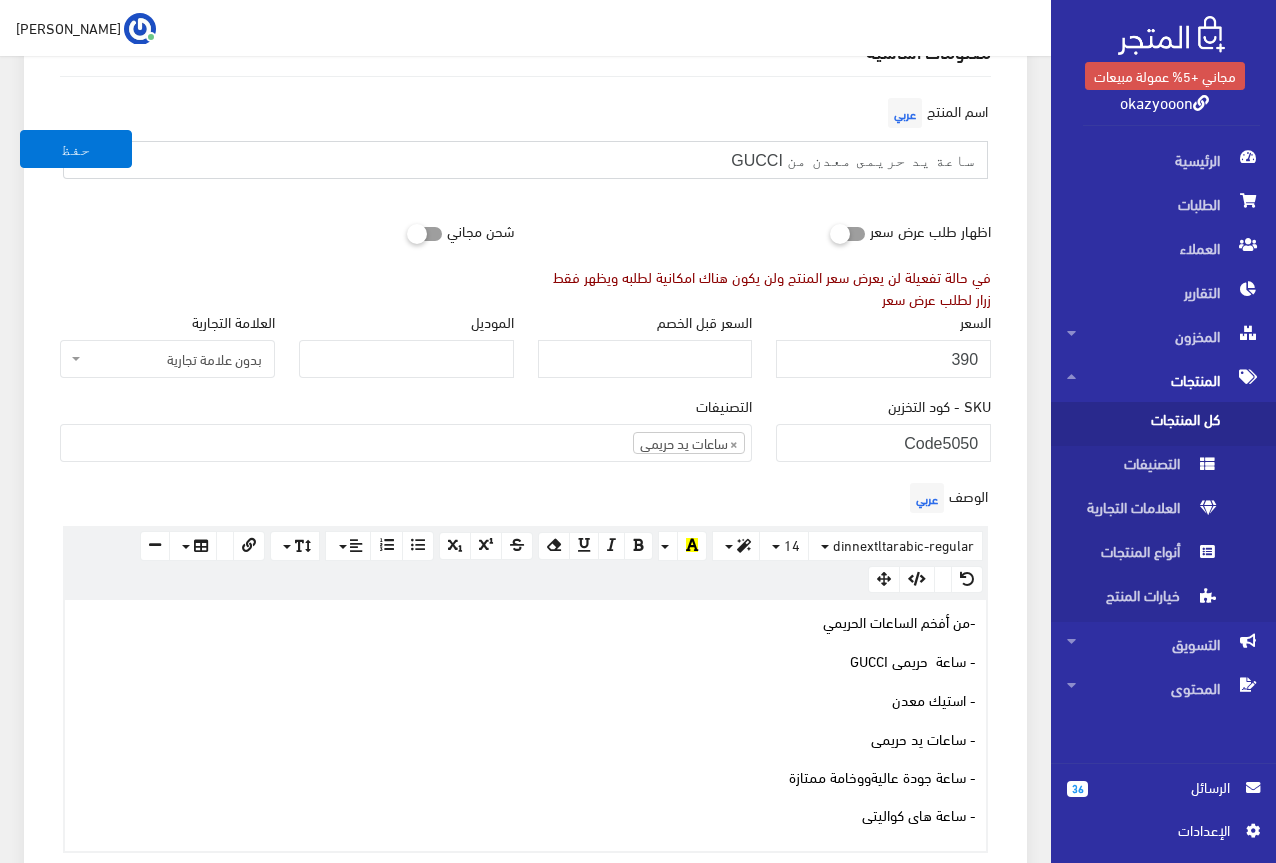 click on "ساعة يد حريمى معدن من GUCCI" at bounding box center [525, 160] 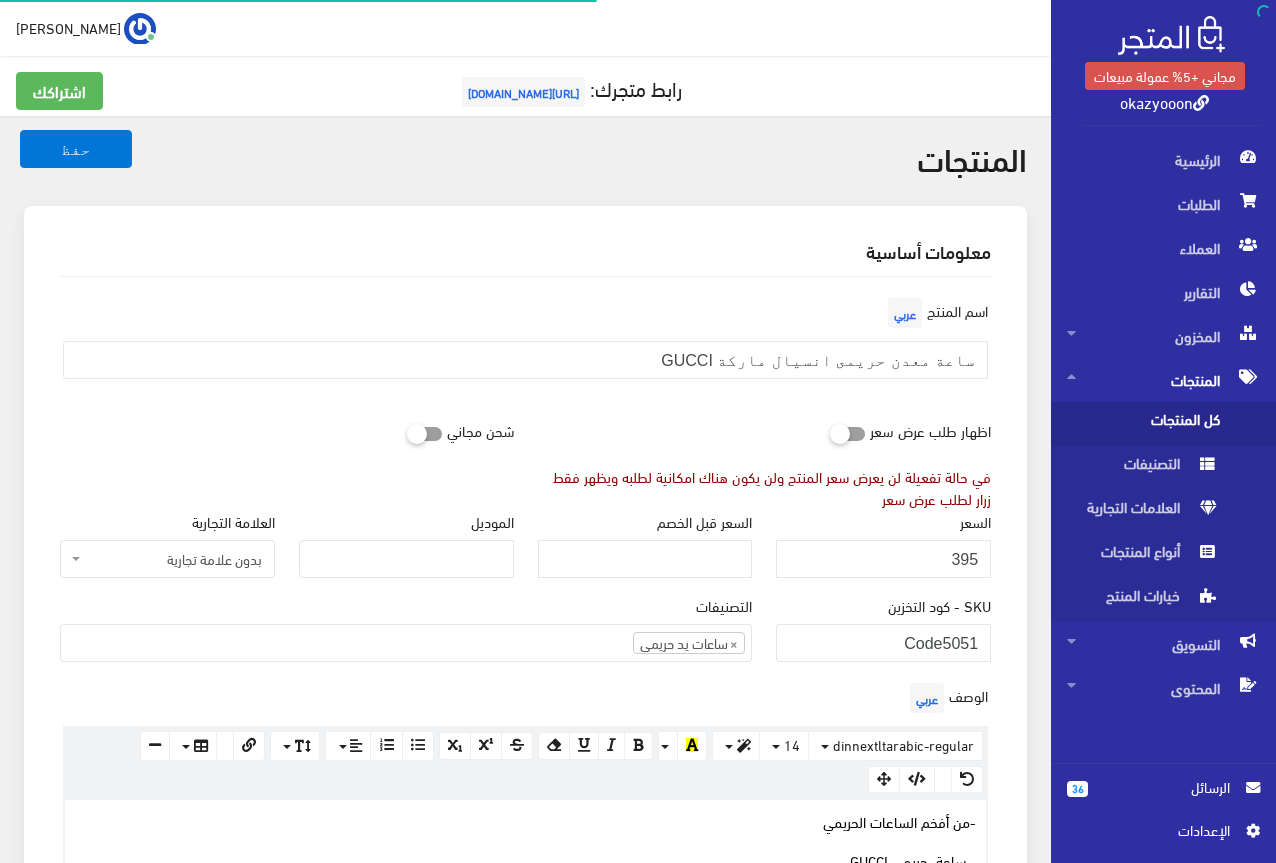 scroll, scrollTop: 0, scrollLeft: 0, axis: both 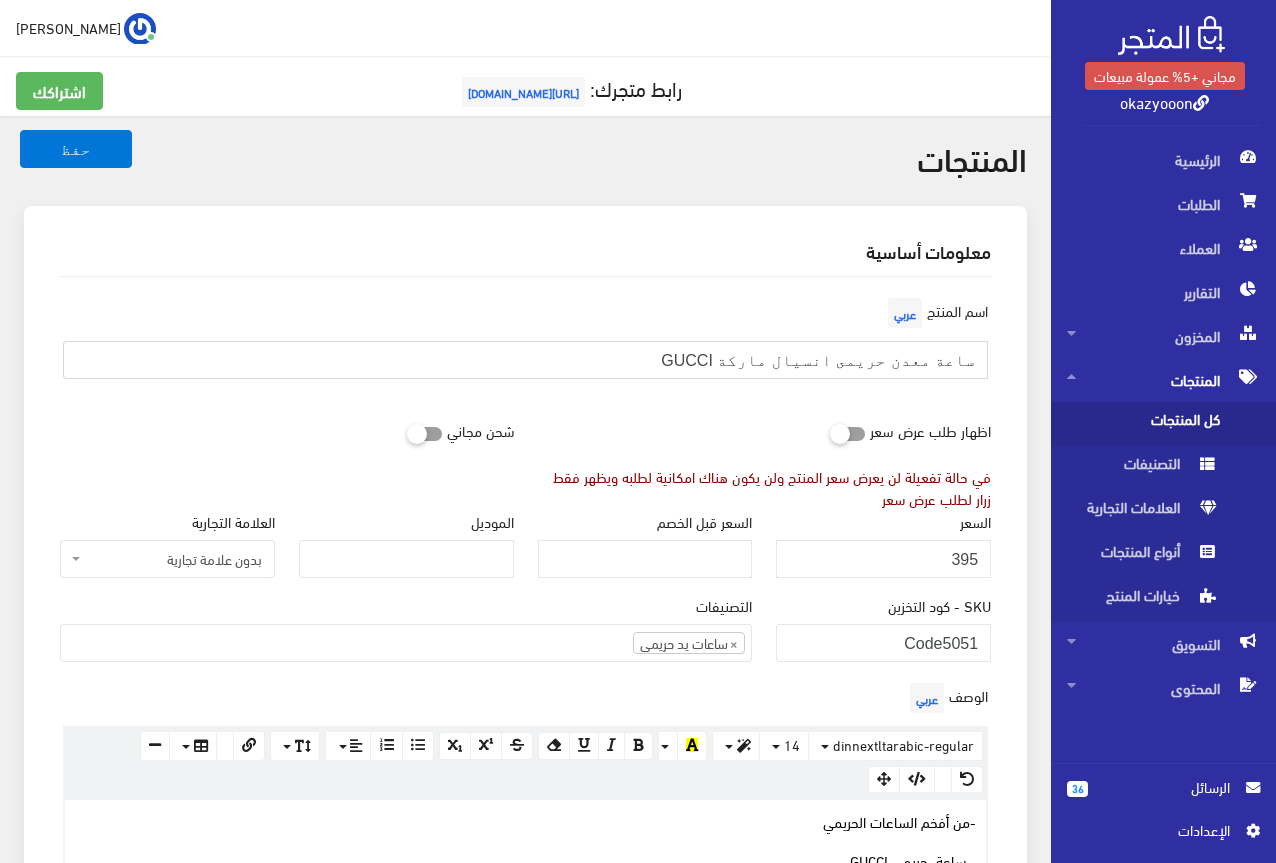 click on "ساعة معدن حريمى انسيال ماركة GUCCI" at bounding box center (525, 360) 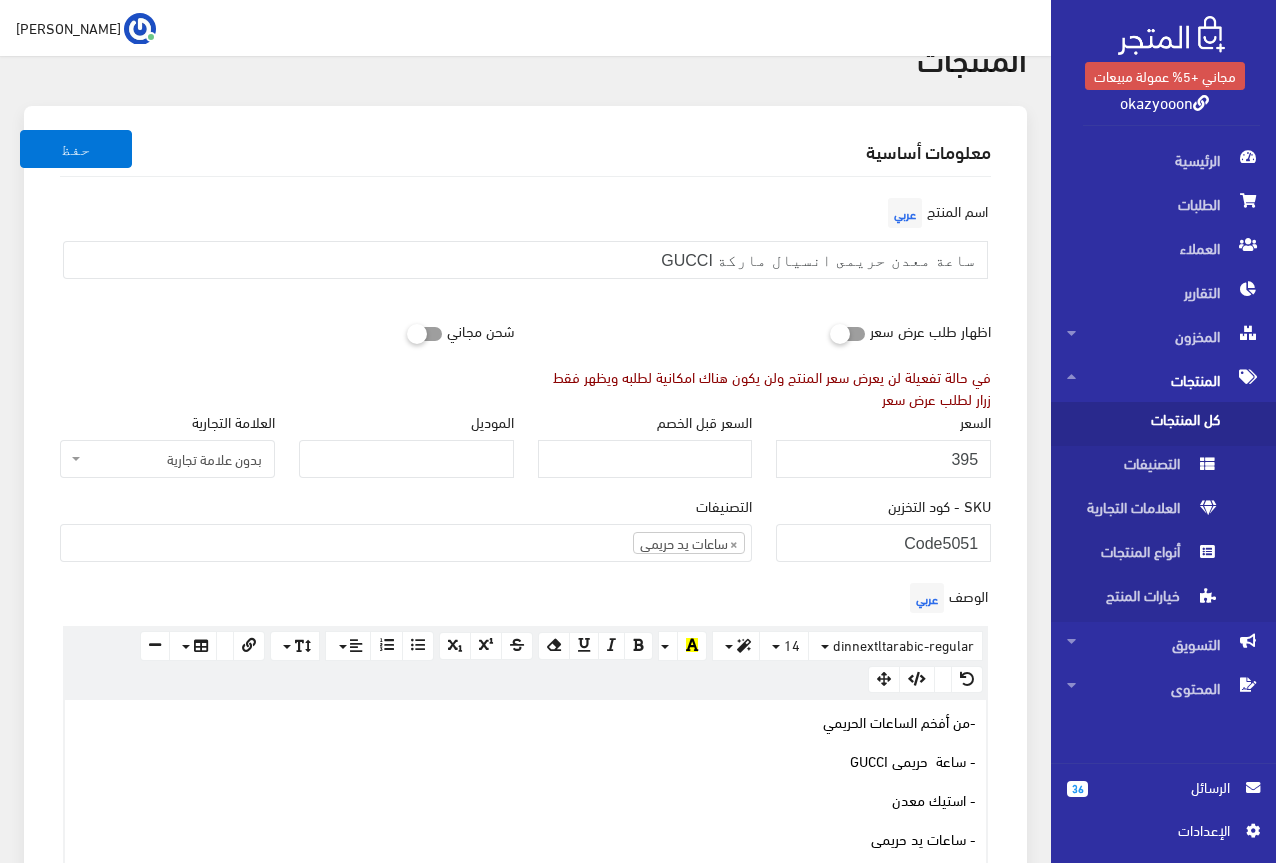 click on "اسم المنتج  عربي
ساعة معدن حريمى انسيال ماركة GUCCI" at bounding box center [525, 252] 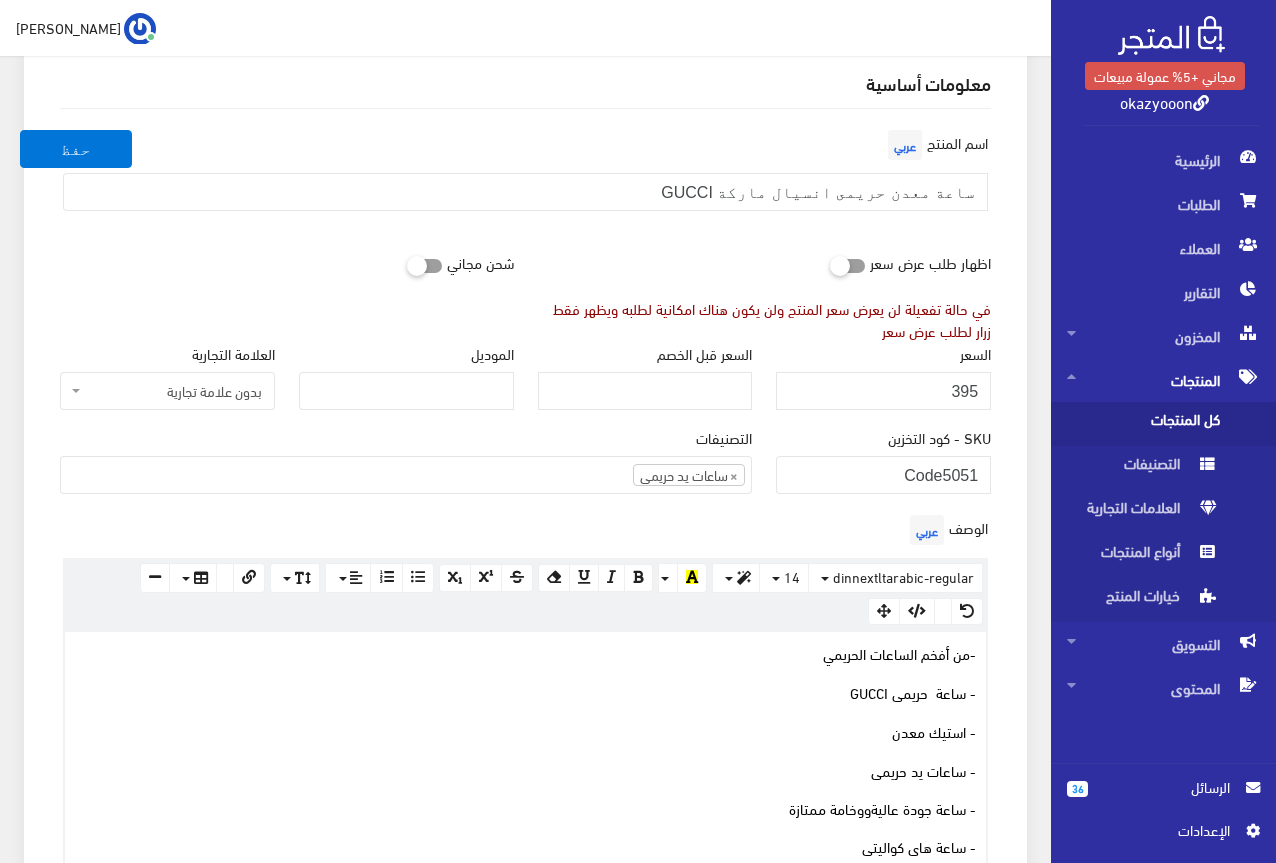 scroll, scrollTop: 300, scrollLeft: 0, axis: vertical 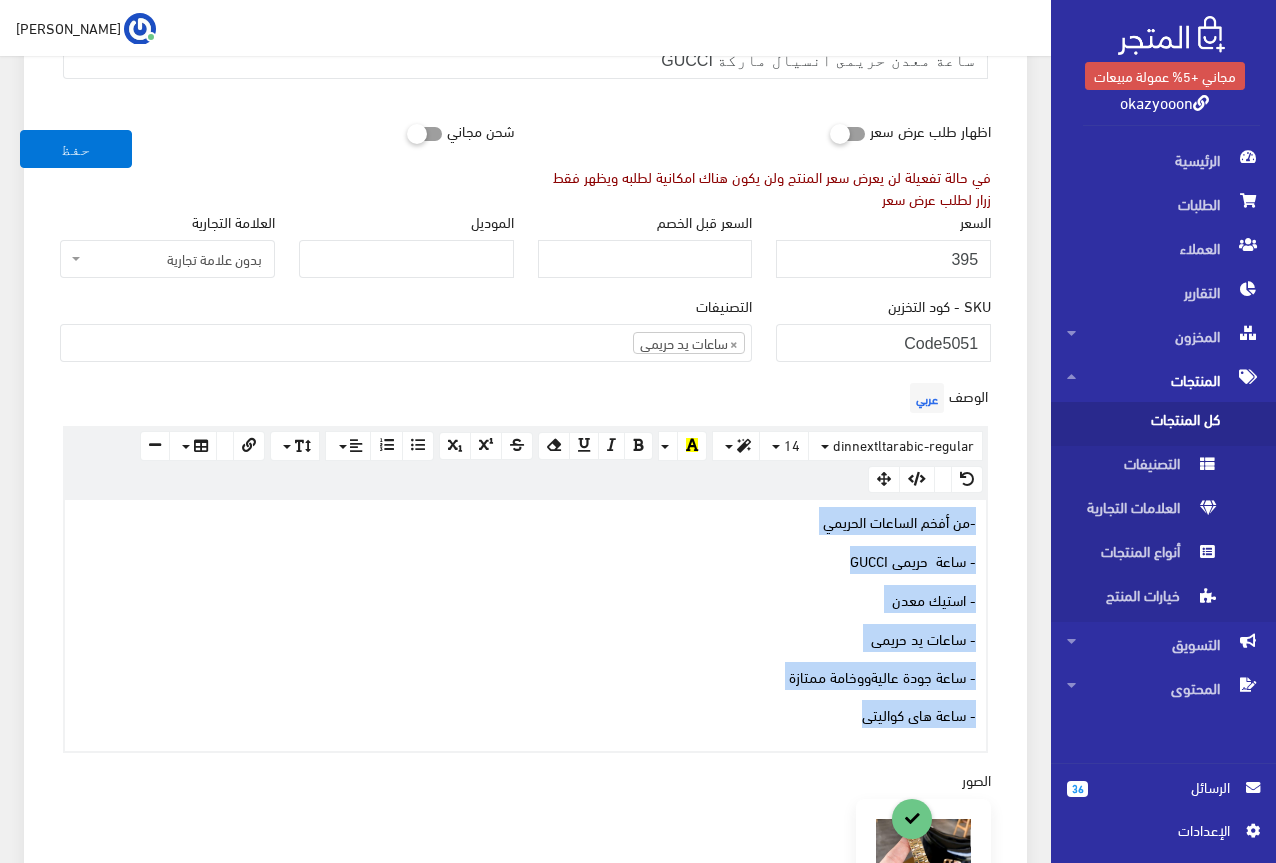 drag, startPoint x: 841, startPoint y: 713, endPoint x: 986, endPoint y: 518, distance: 243.00206 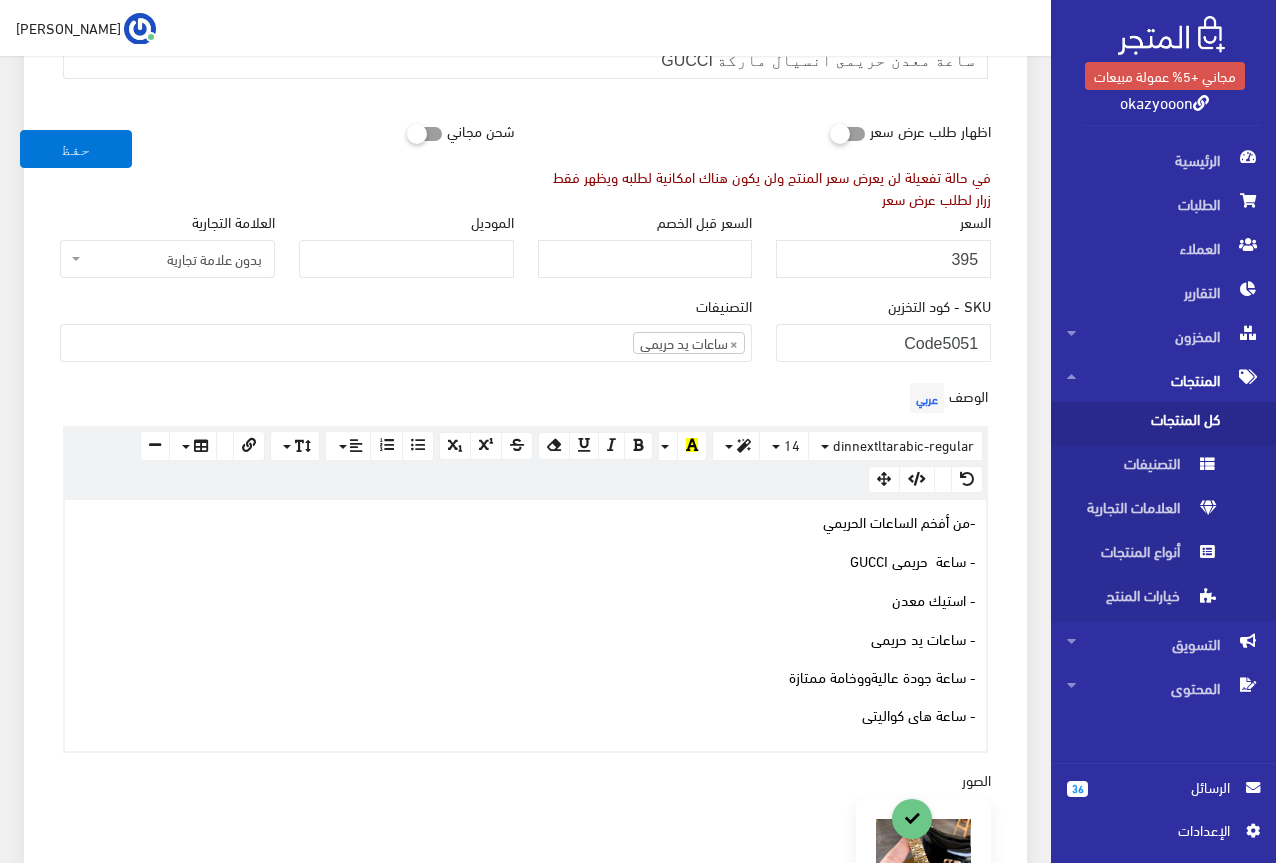 click on "اظهار طلب عرض سعر
في حالة تفعيلة لن يعرض سعر المنتج ولن يكون هناك امكانية لطلبه ويظهر فقط زرار لطلب عرض سعر" at bounding box center (765, 160) 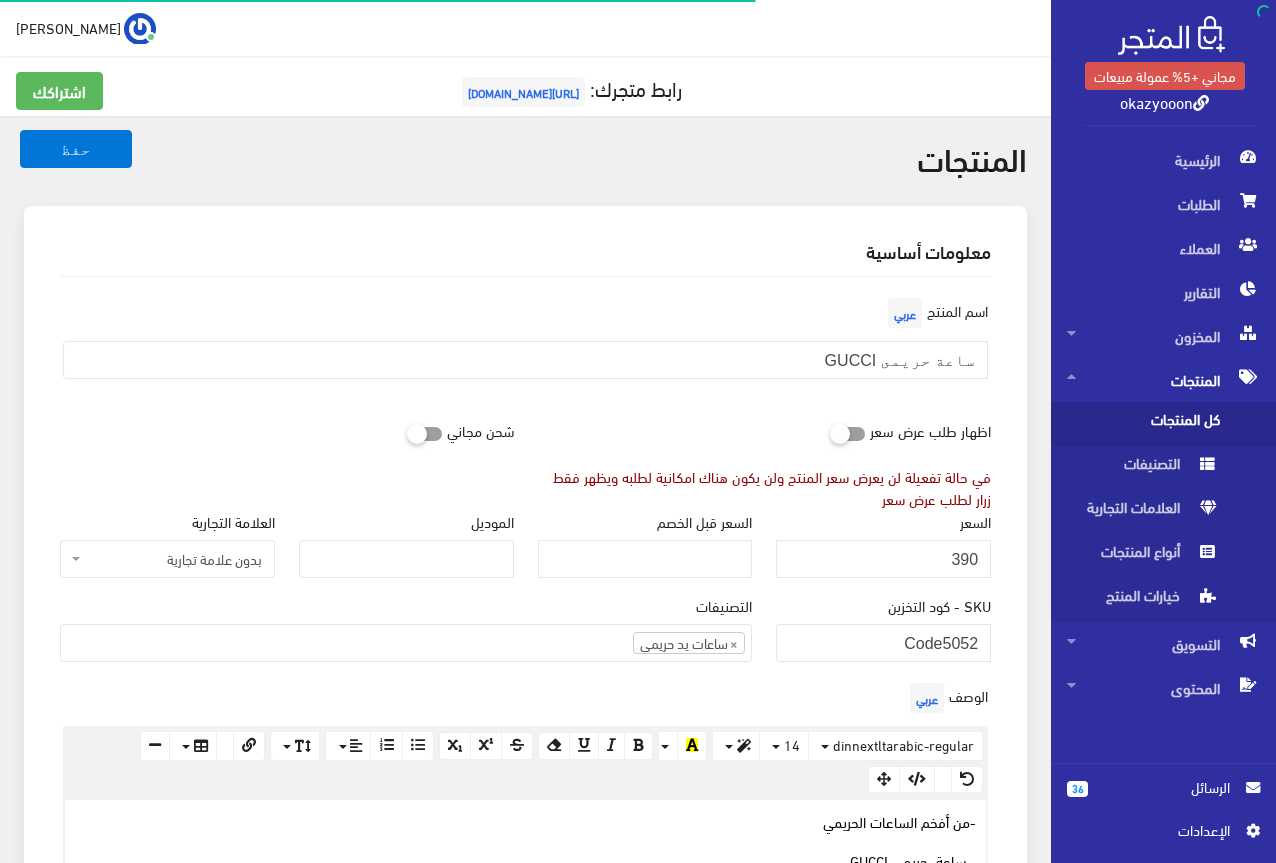 scroll, scrollTop: 0, scrollLeft: 0, axis: both 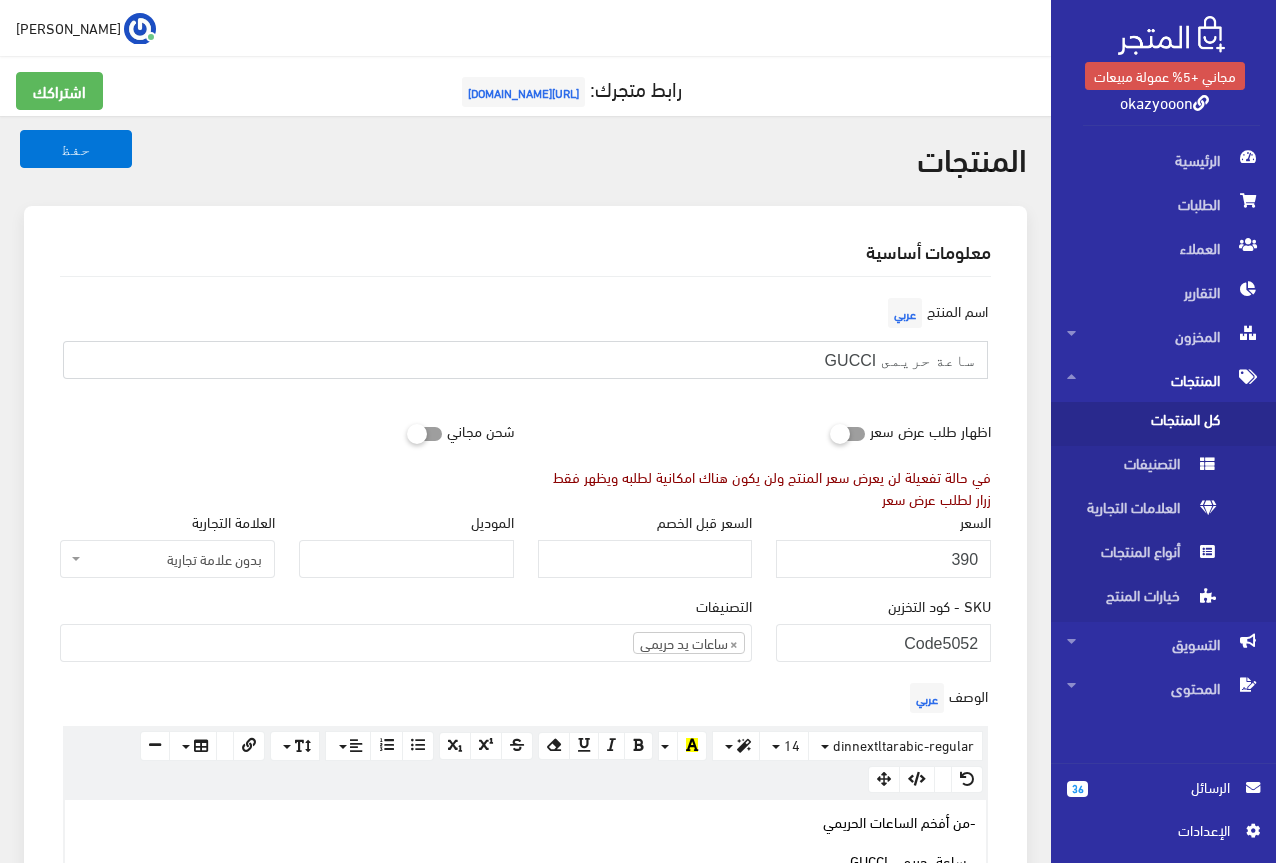 click on "ساعة حريمى GUCCI" at bounding box center [525, 360] 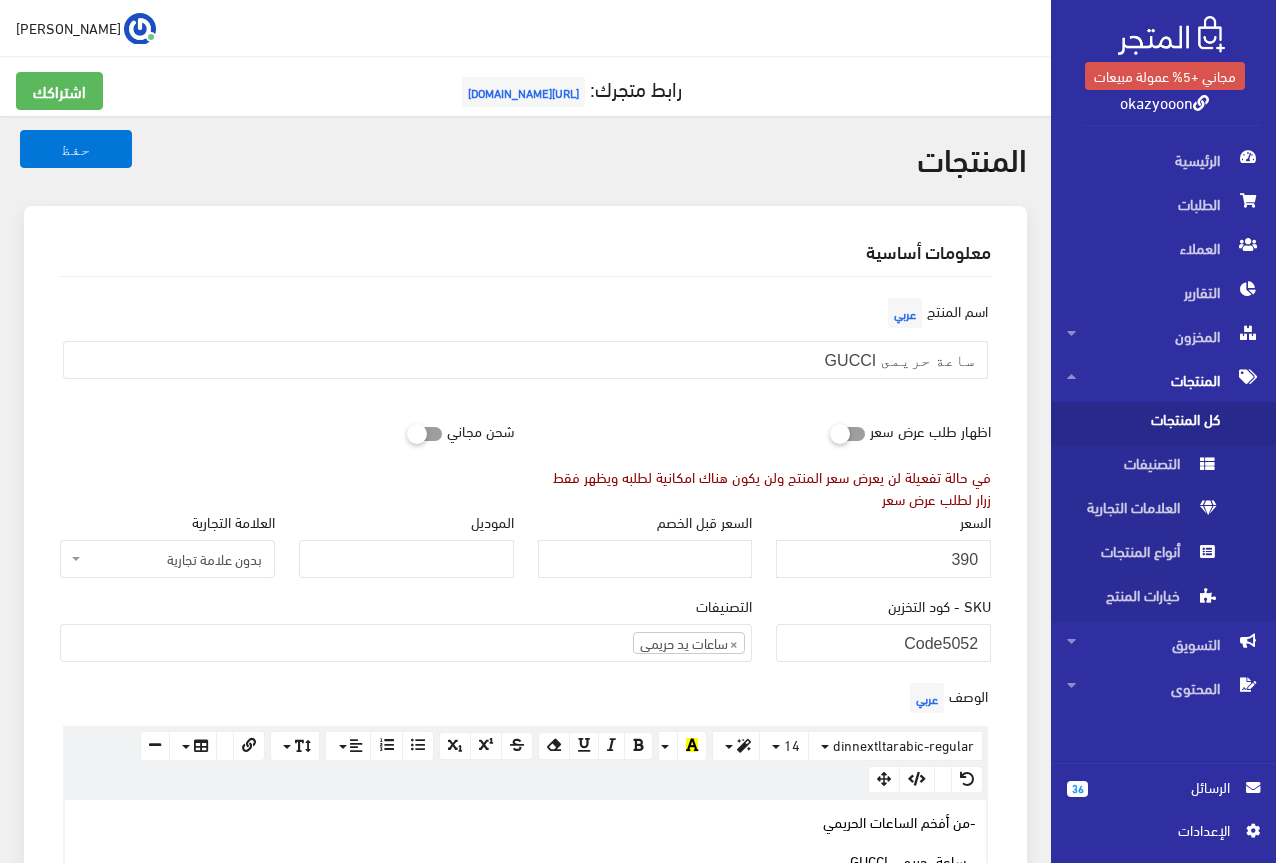 click on "اسم المنتج  عربي
ساعة حريمى GUCCI" at bounding box center (525, 344) 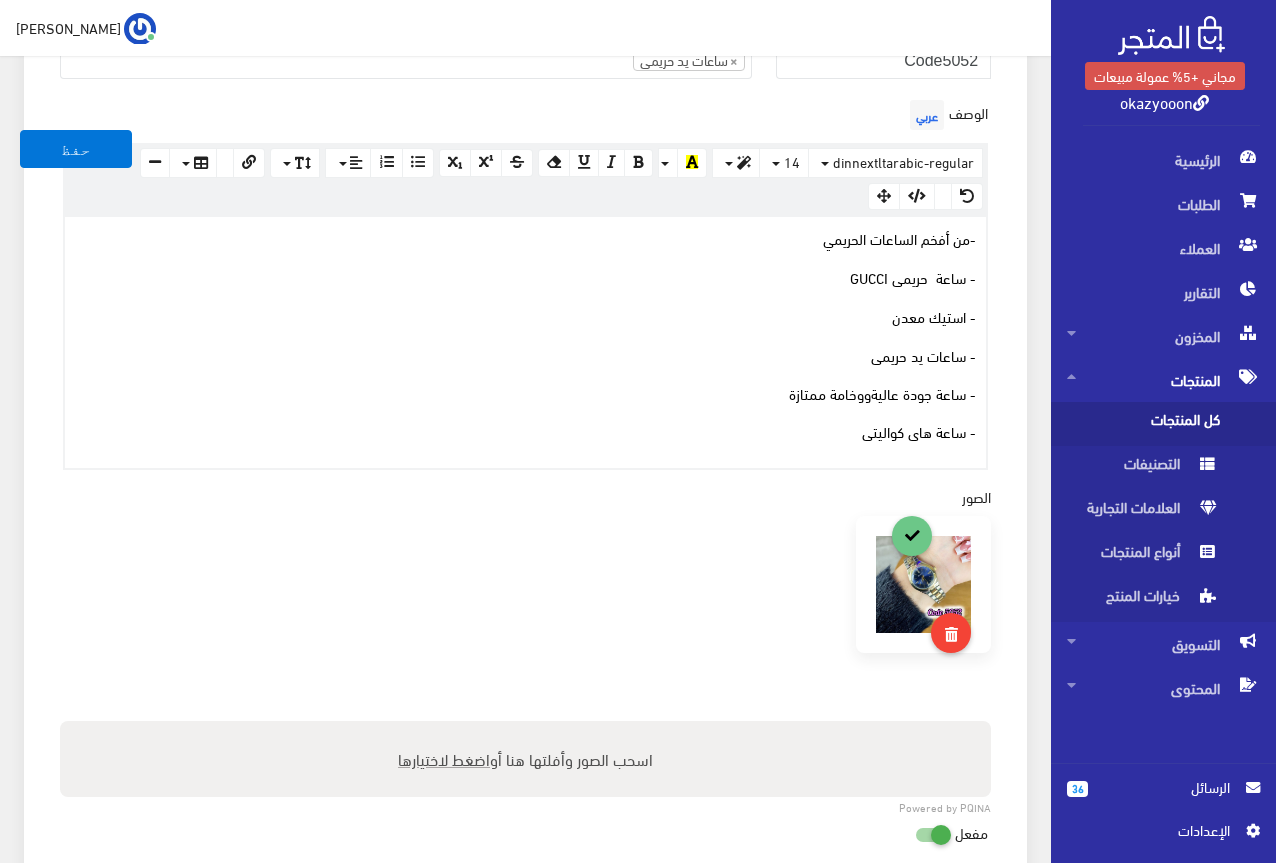 scroll, scrollTop: 600, scrollLeft: 0, axis: vertical 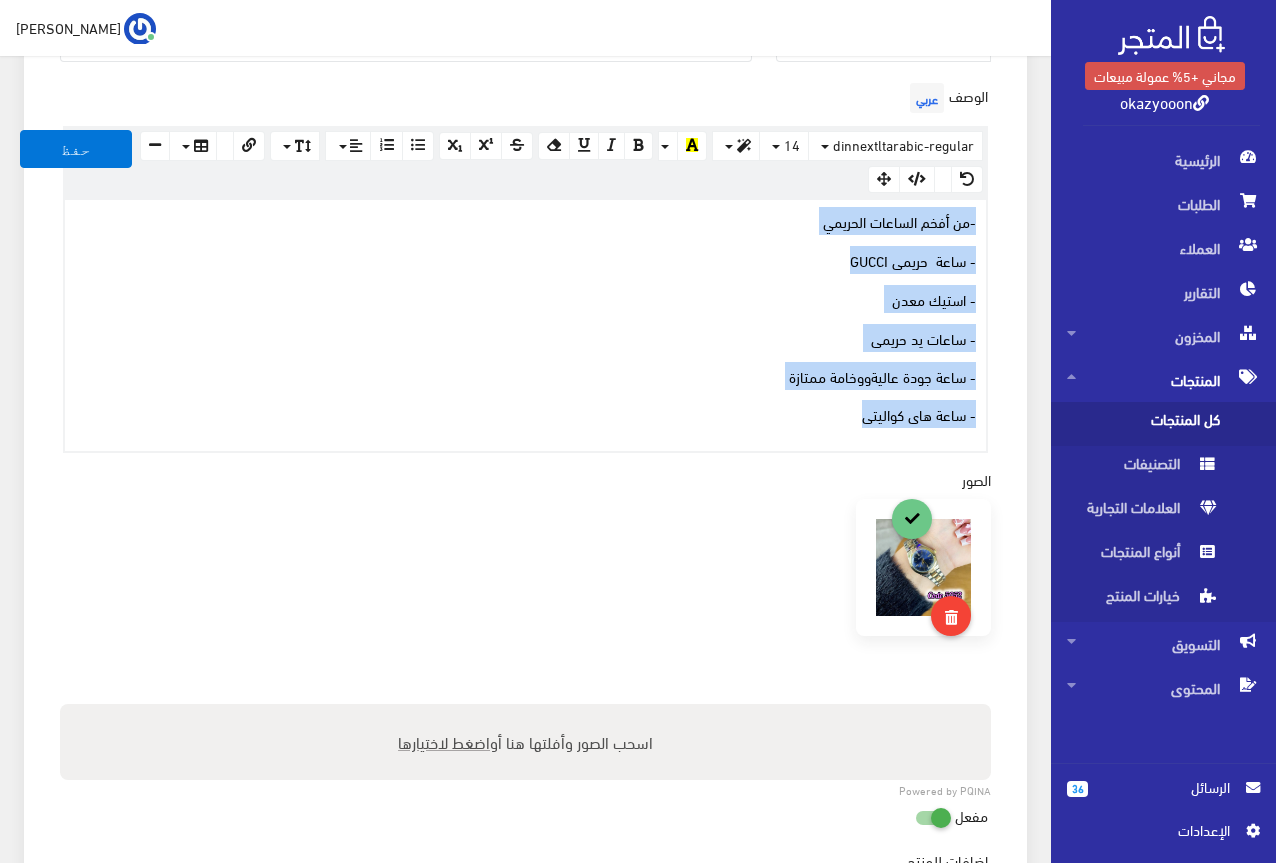 drag, startPoint x: 976, startPoint y: 219, endPoint x: 862, endPoint y: 423, distance: 233.69211 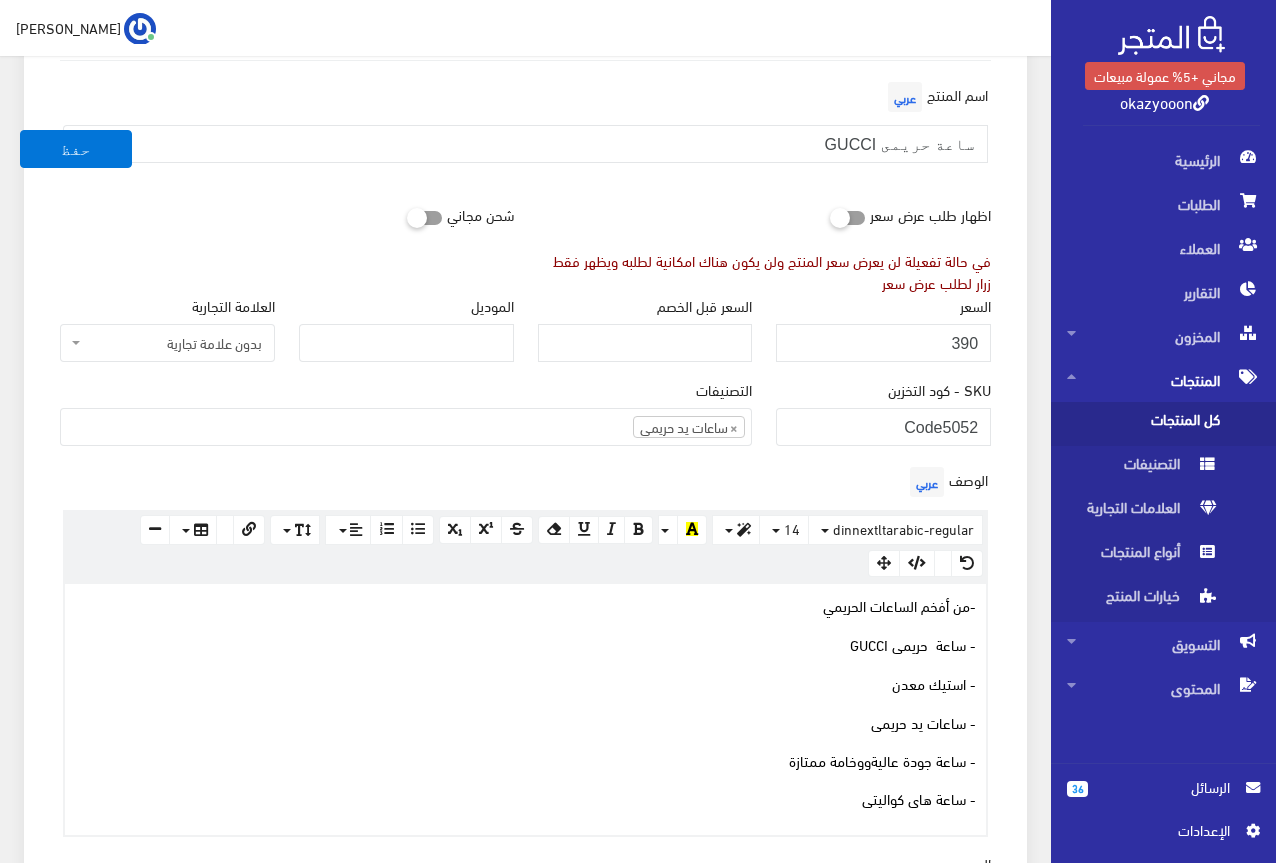 scroll, scrollTop: 200, scrollLeft: 0, axis: vertical 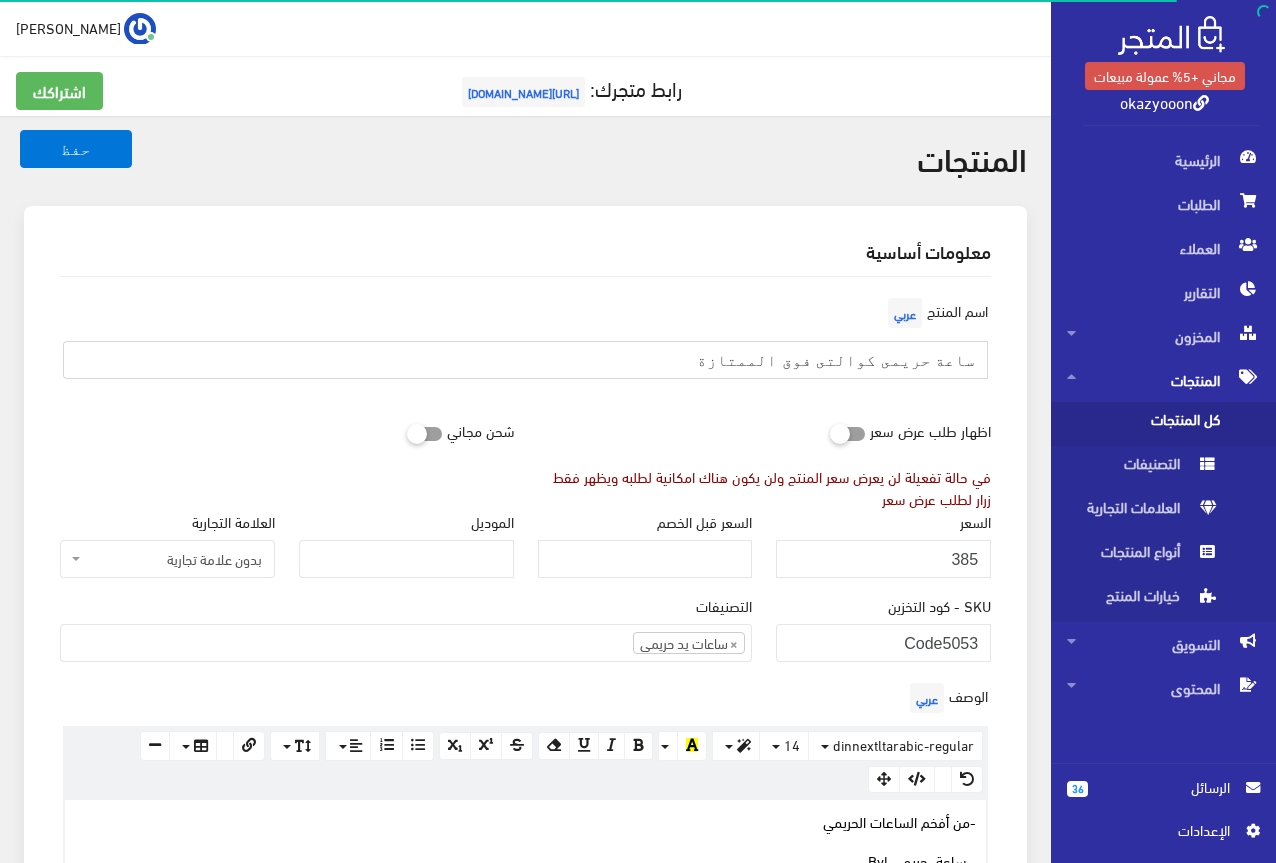 click on "ساعة حريمى كوالتى فوق الممتازة" at bounding box center (525, 360) 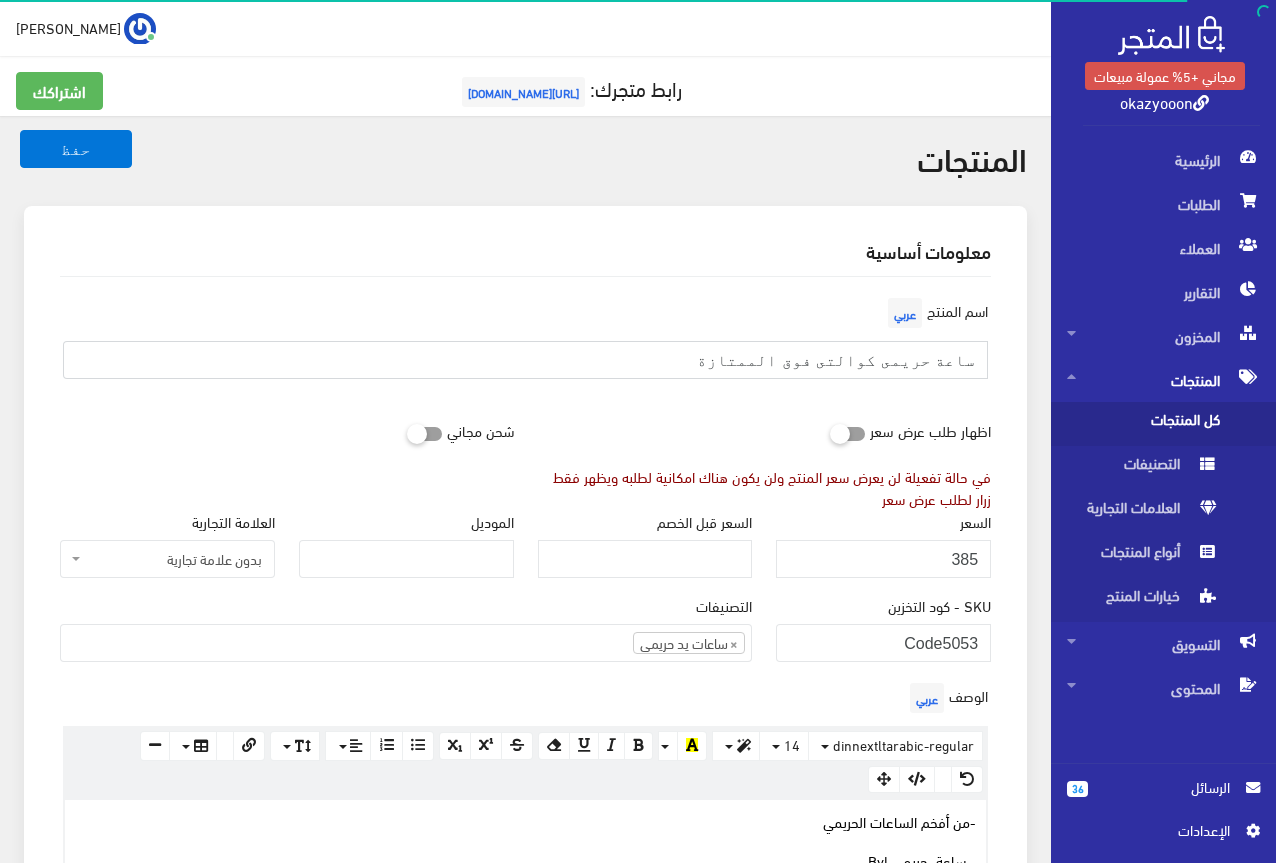 click on "ساعة حريمى كوالتى فوق الممتازة" at bounding box center [525, 360] 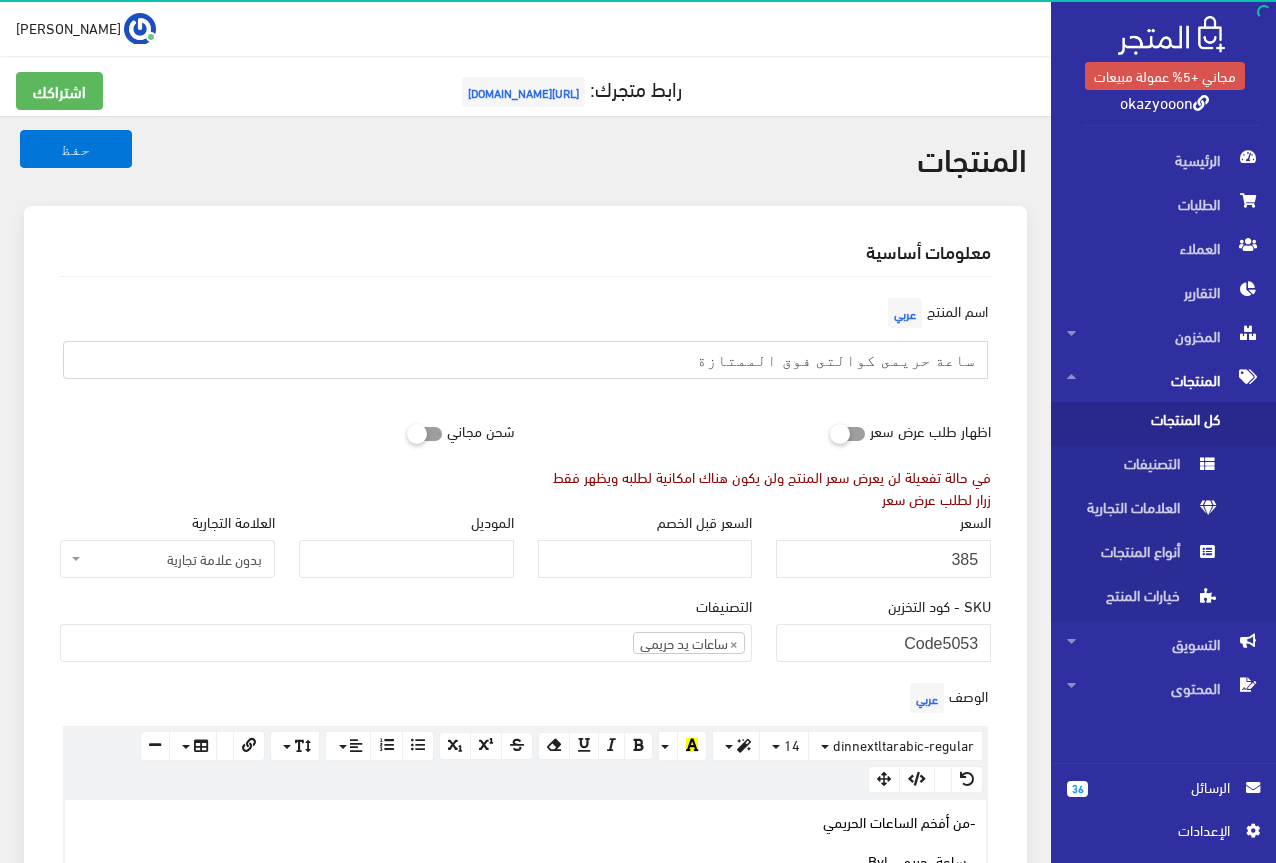 click on "ساعة حريمى كوالتى فوق الممتازة" at bounding box center (525, 360) 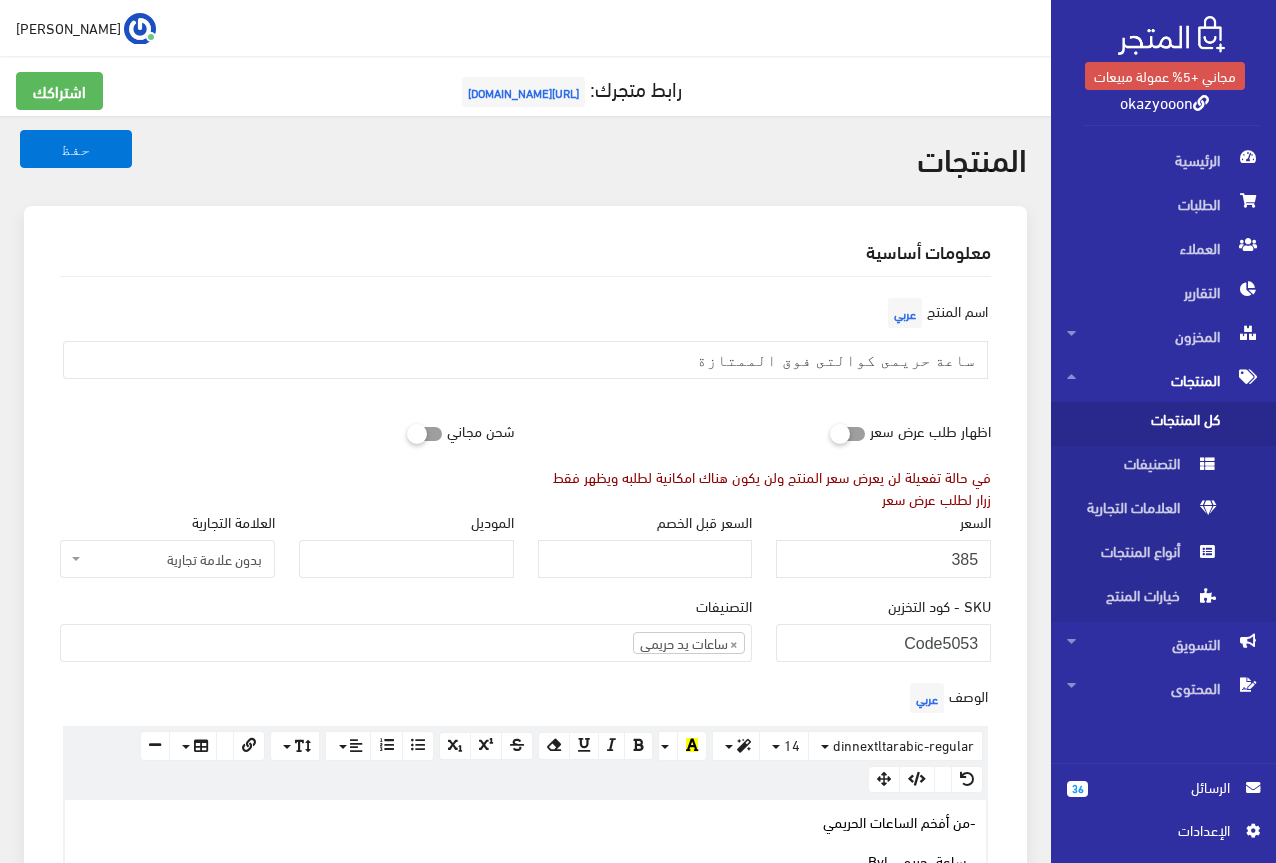 click on "اسم المنتج  عربي
ساعة حريمى كوالتى فوق الممتازة" at bounding box center (525, 344) 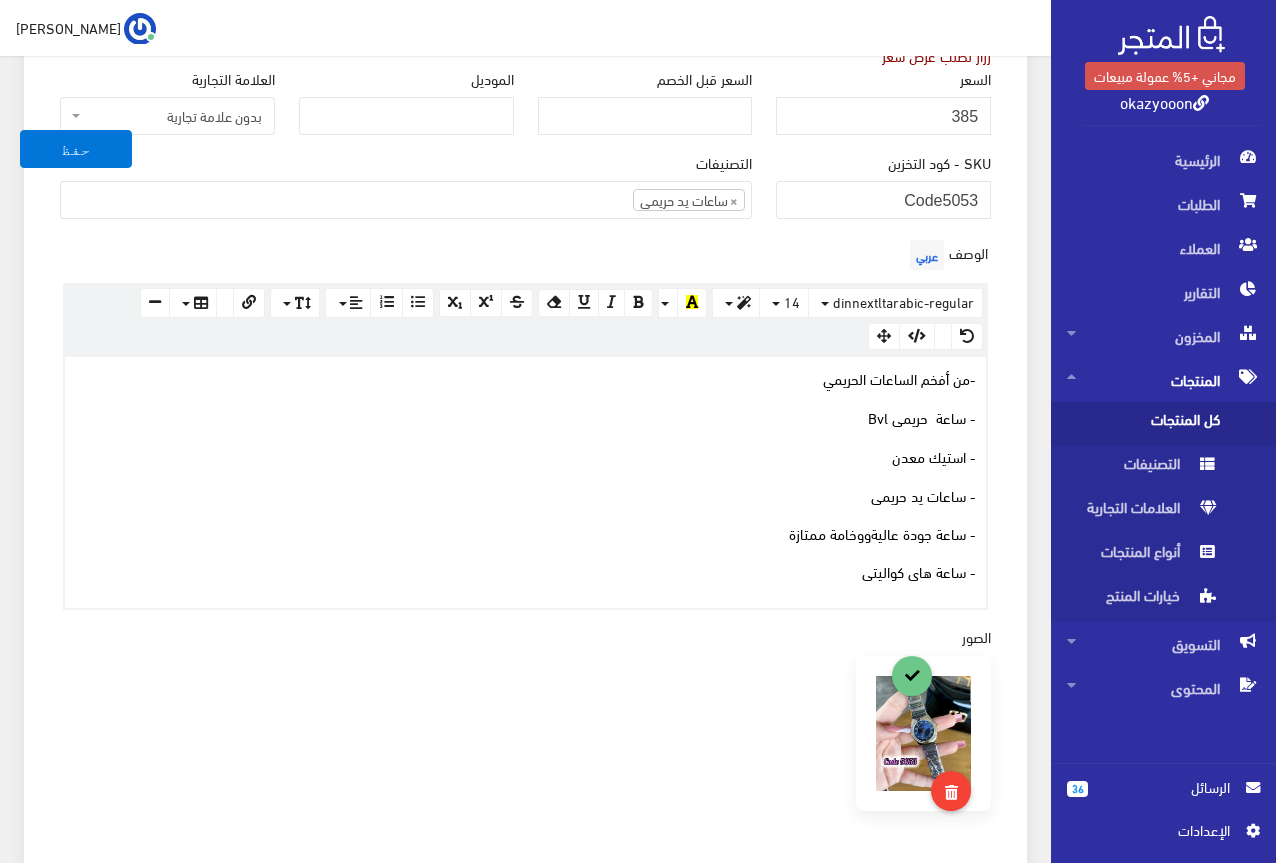 scroll, scrollTop: 500, scrollLeft: 0, axis: vertical 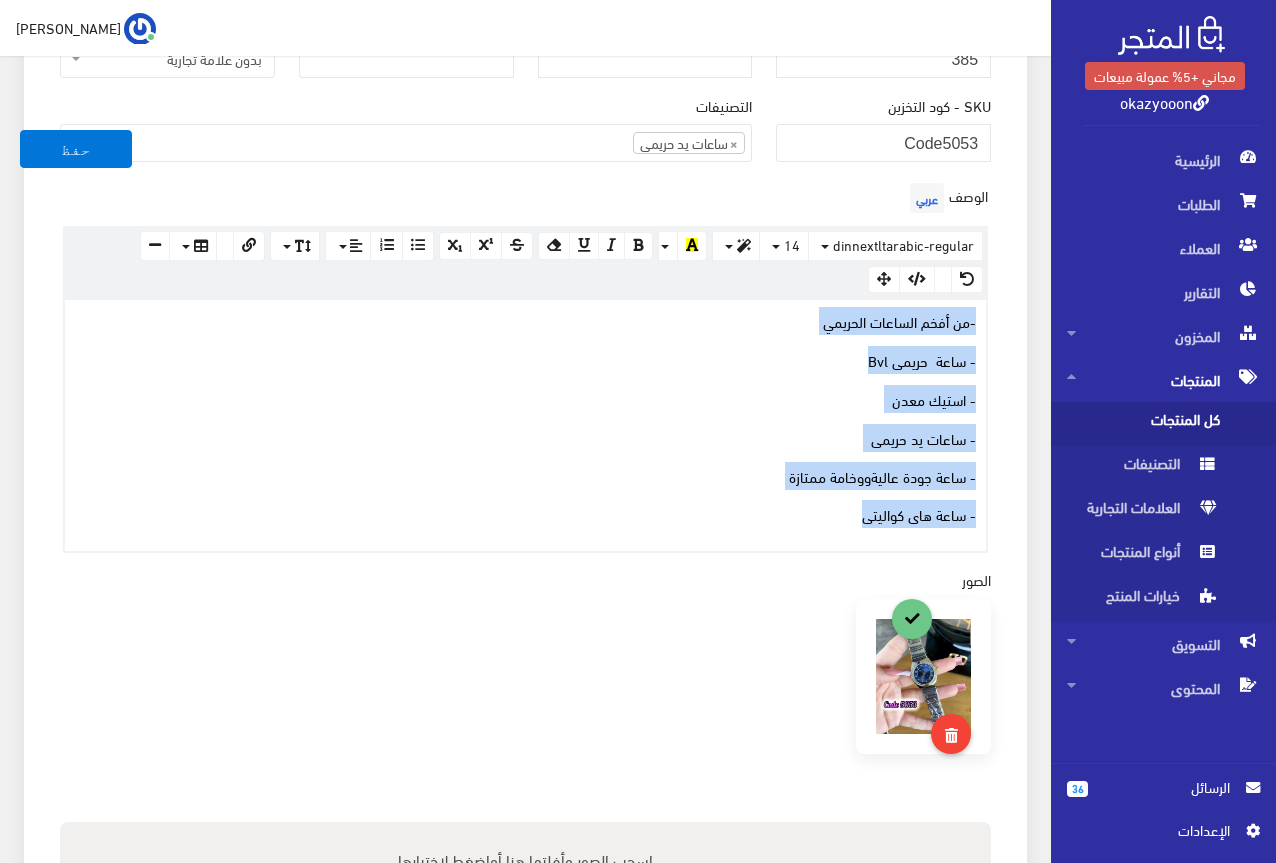 drag, startPoint x: 975, startPoint y: 321, endPoint x: 789, endPoint y: 535, distance: 283.53482 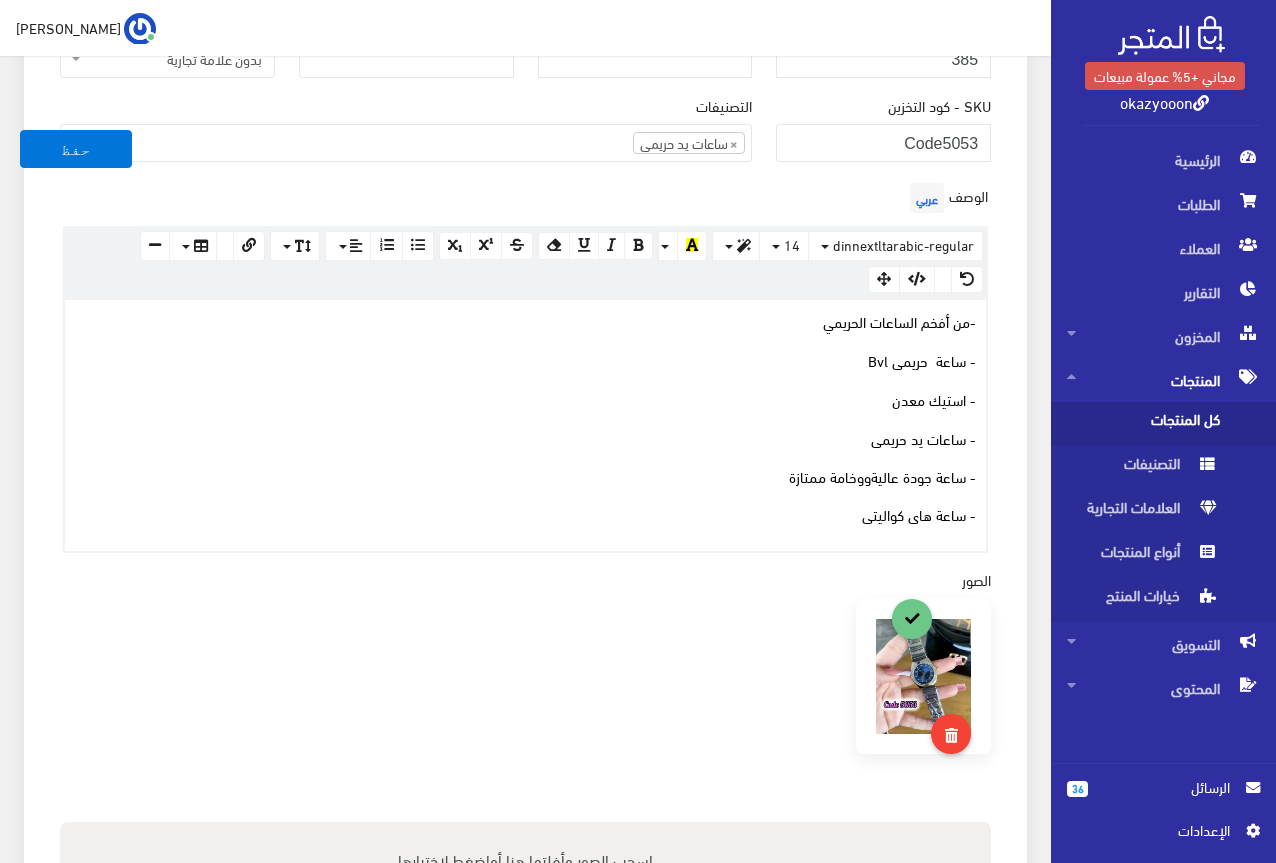 click on "التصنيفات
ولاعات شحن USB
ولاعات بخور
ولاعات بشبورى
ولاعات غاز
حافظات سجائر
ساعات ولاعات
ولاعات الكتريك
بايب" at bounding box center (406, 136) 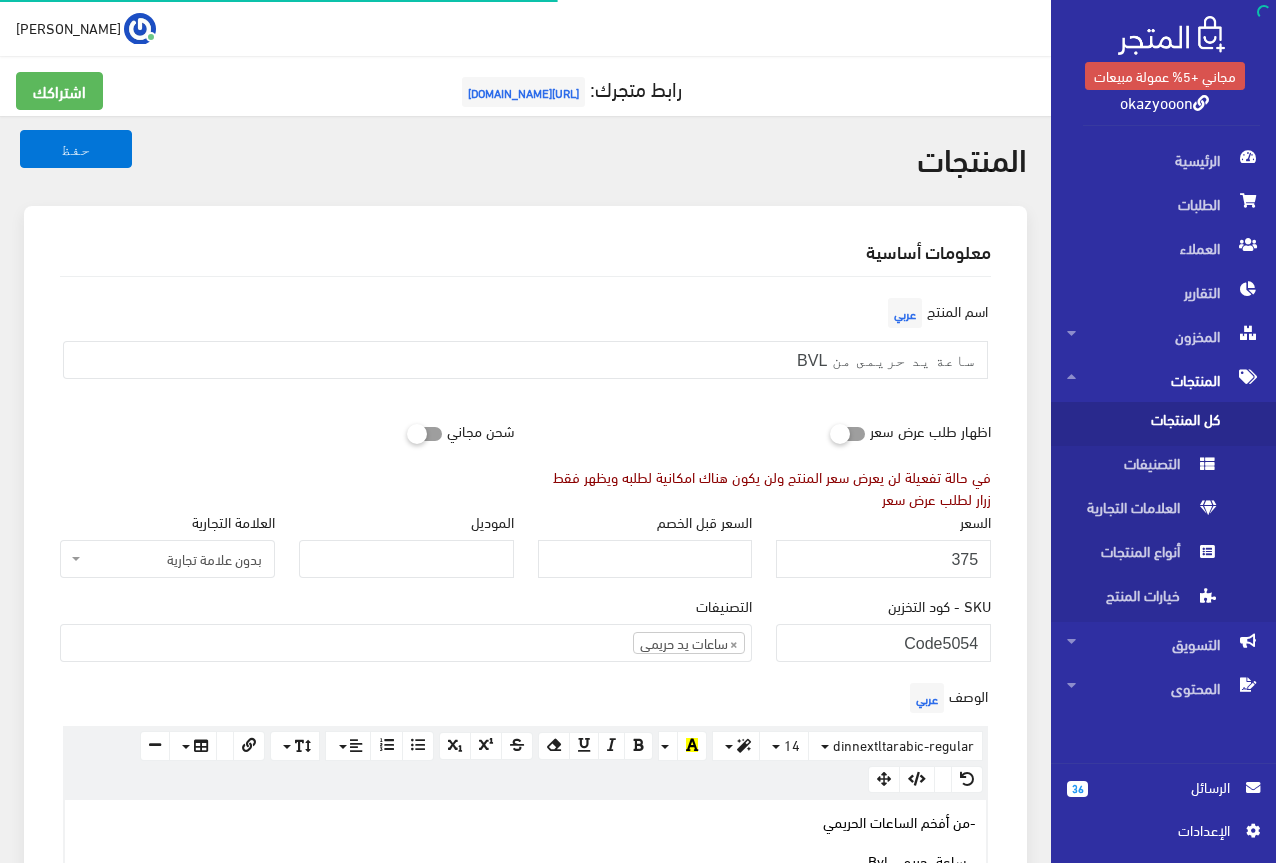 scroll, scrollTop: 0, scrollLeft: 0, axis: both 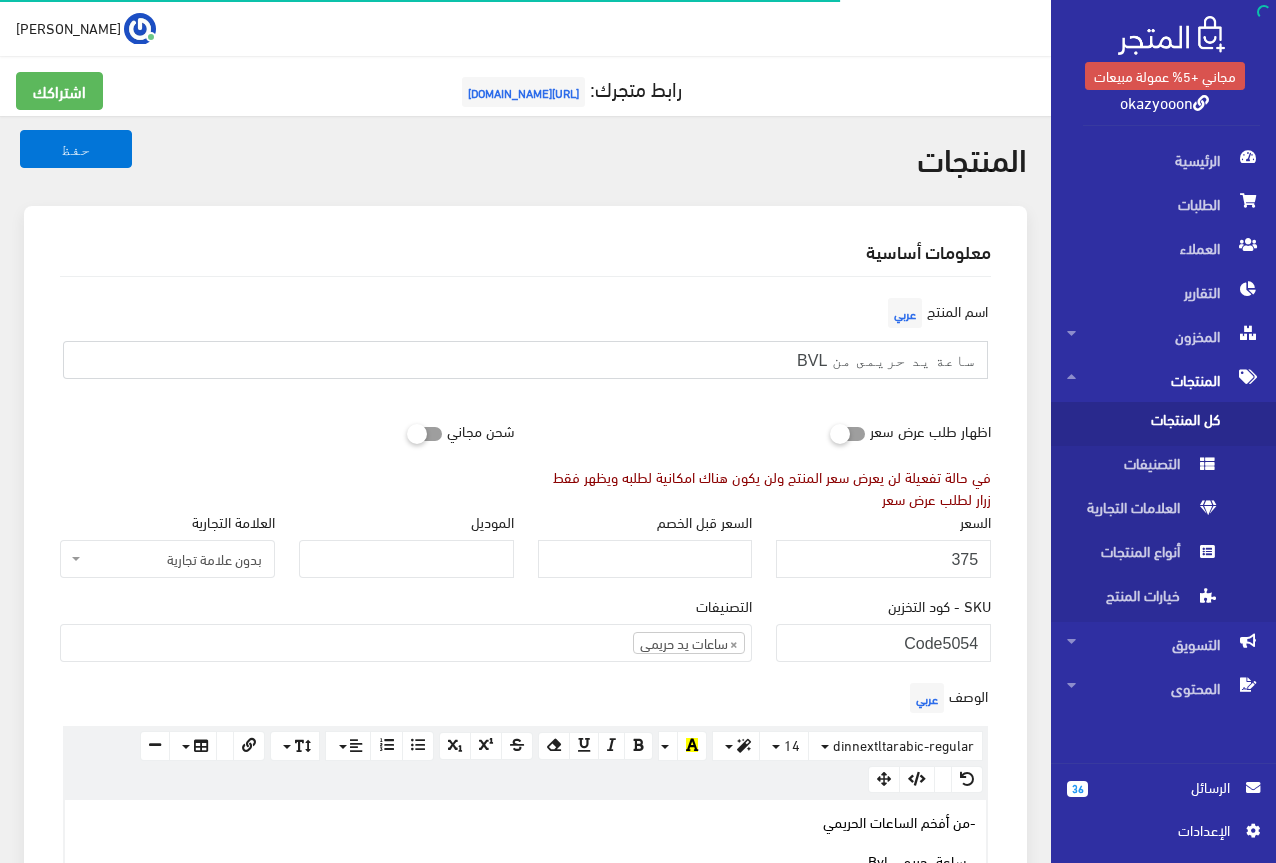 click on "ساعة يد حريمى من BVL" at bounding box center [525, 360] 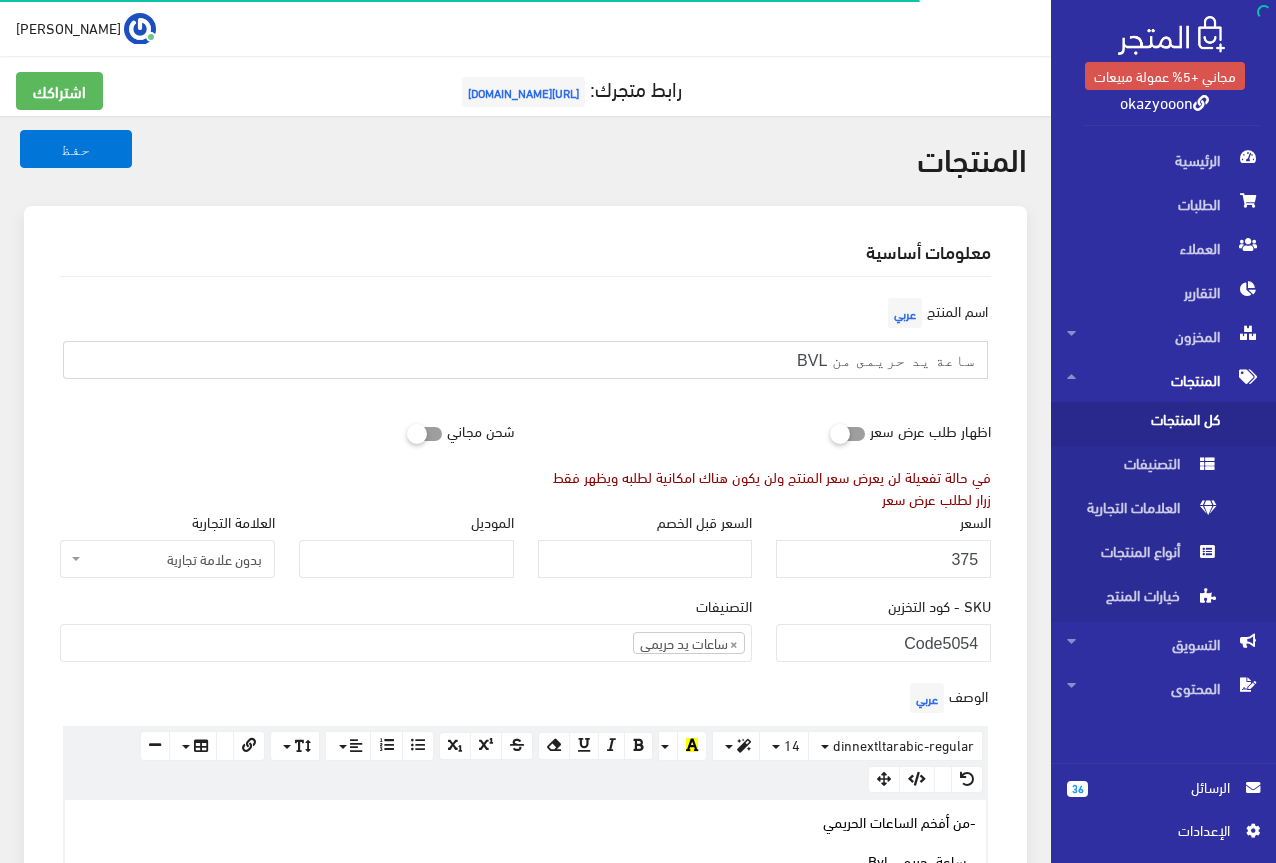 click on "ساعة يد حريمى من BVL" at bounding box center [525, 360] 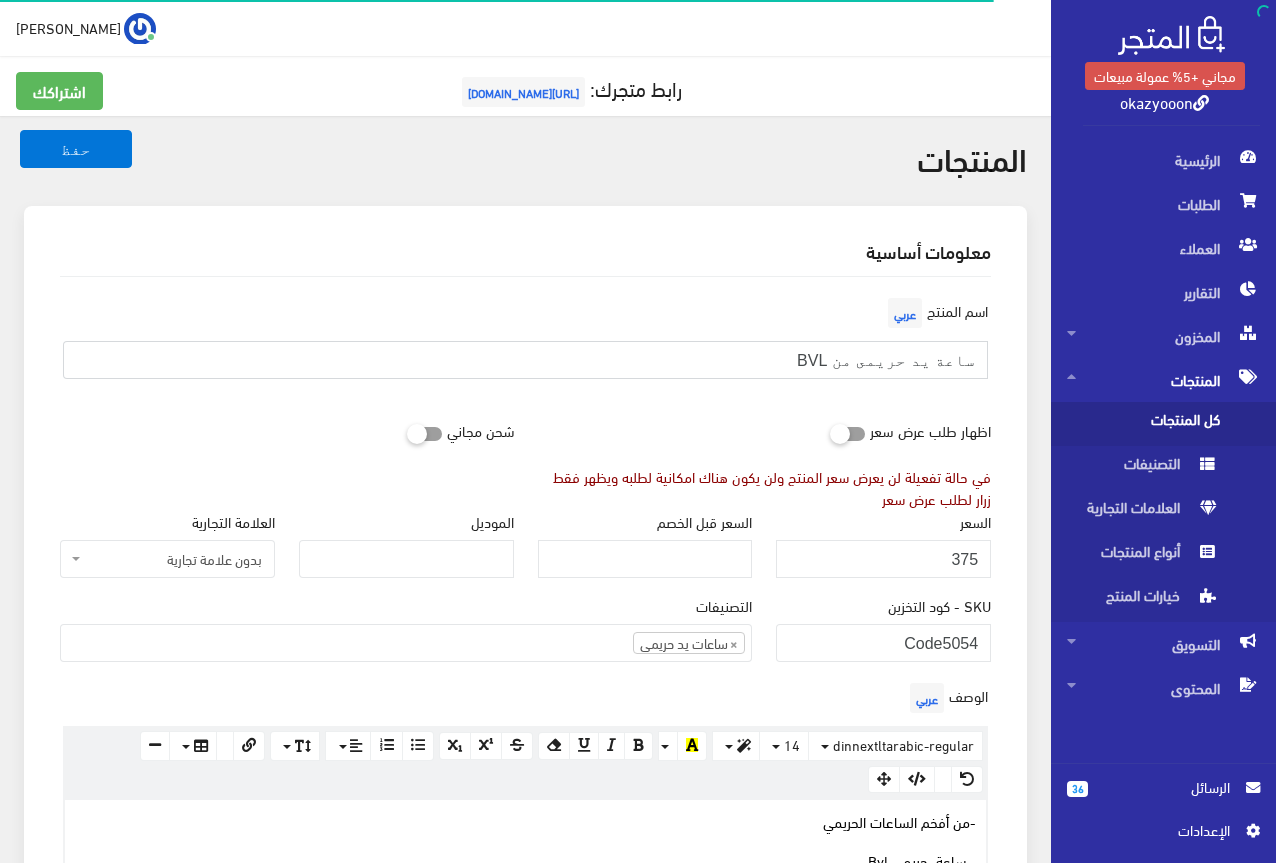click on "ساعة يد حريمى من BVL" at bounding box center [525, 360] 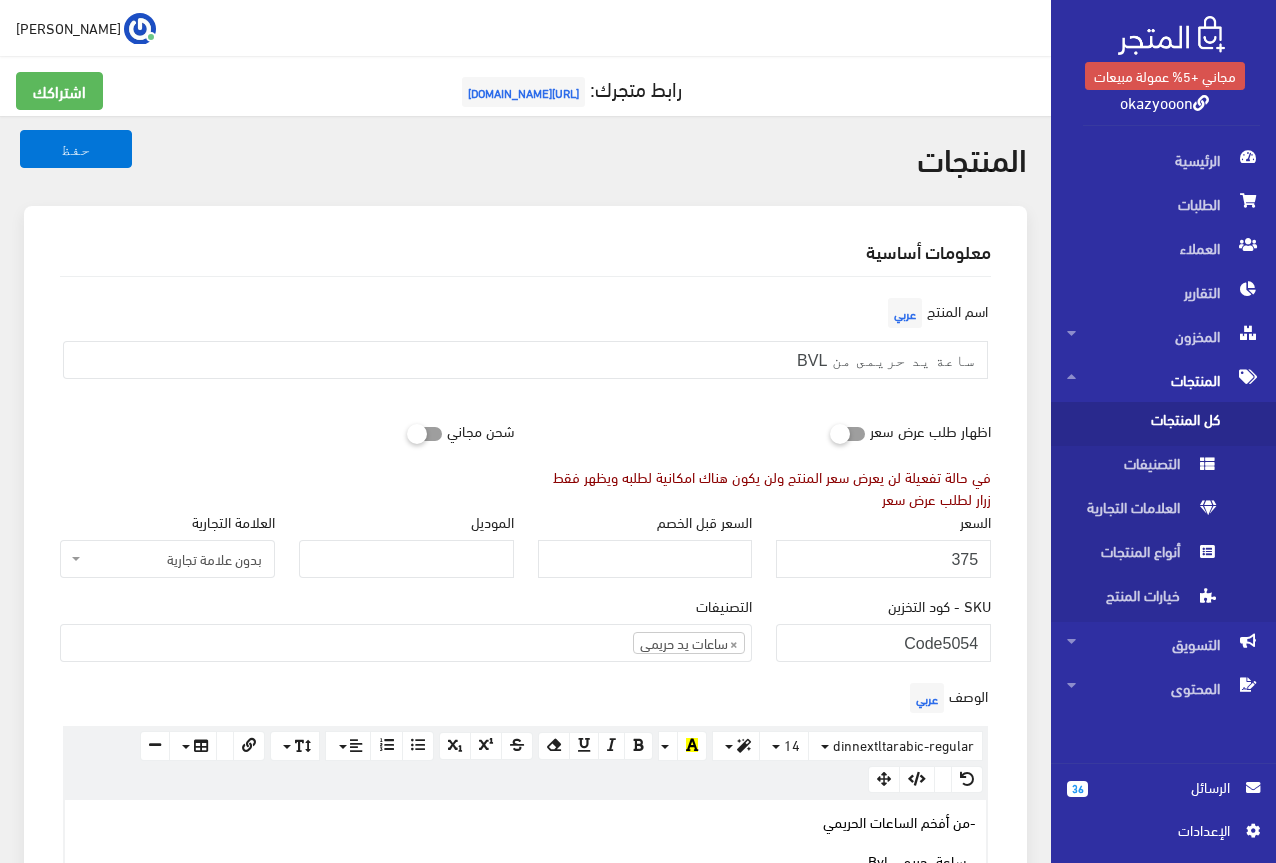 click on "اسم المنتج  عربي
ساعة يد حريمى من BVL" at bounding box center [525, 344] 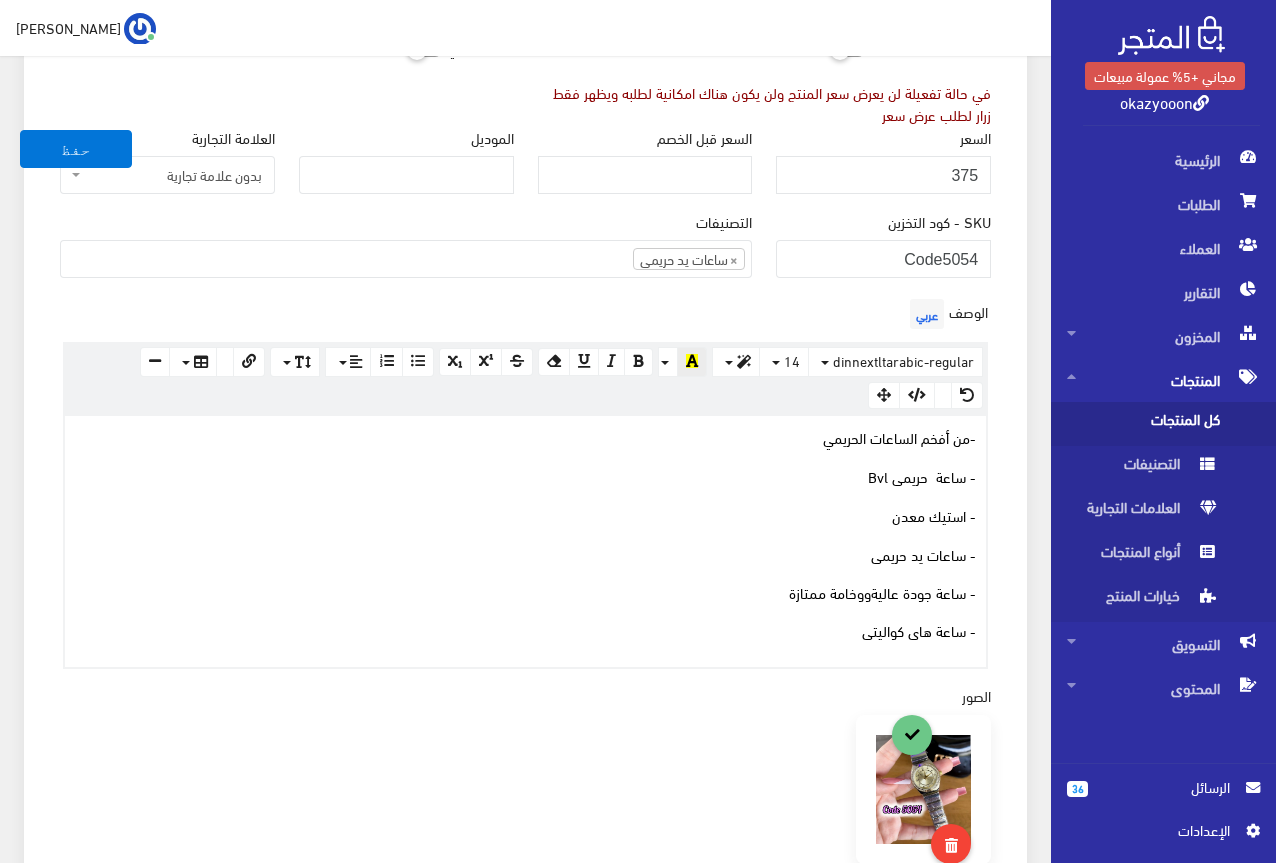 scroll, scrollTop: 400, scrollLeft: 0, axis: vertical 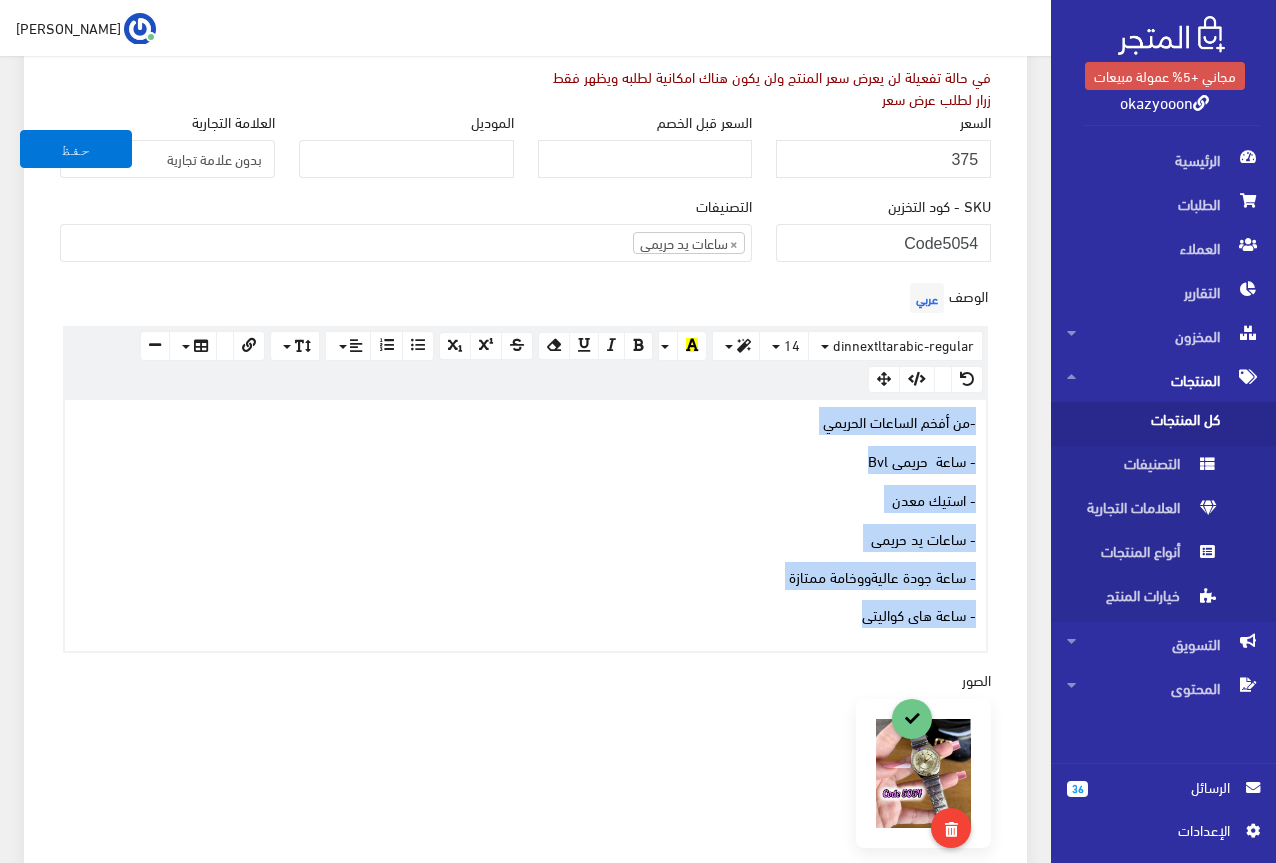 drag, startPoint x: 978, startPoint y: 415, endPoint x: 813, endPoint y: 615, distance: 259.27783 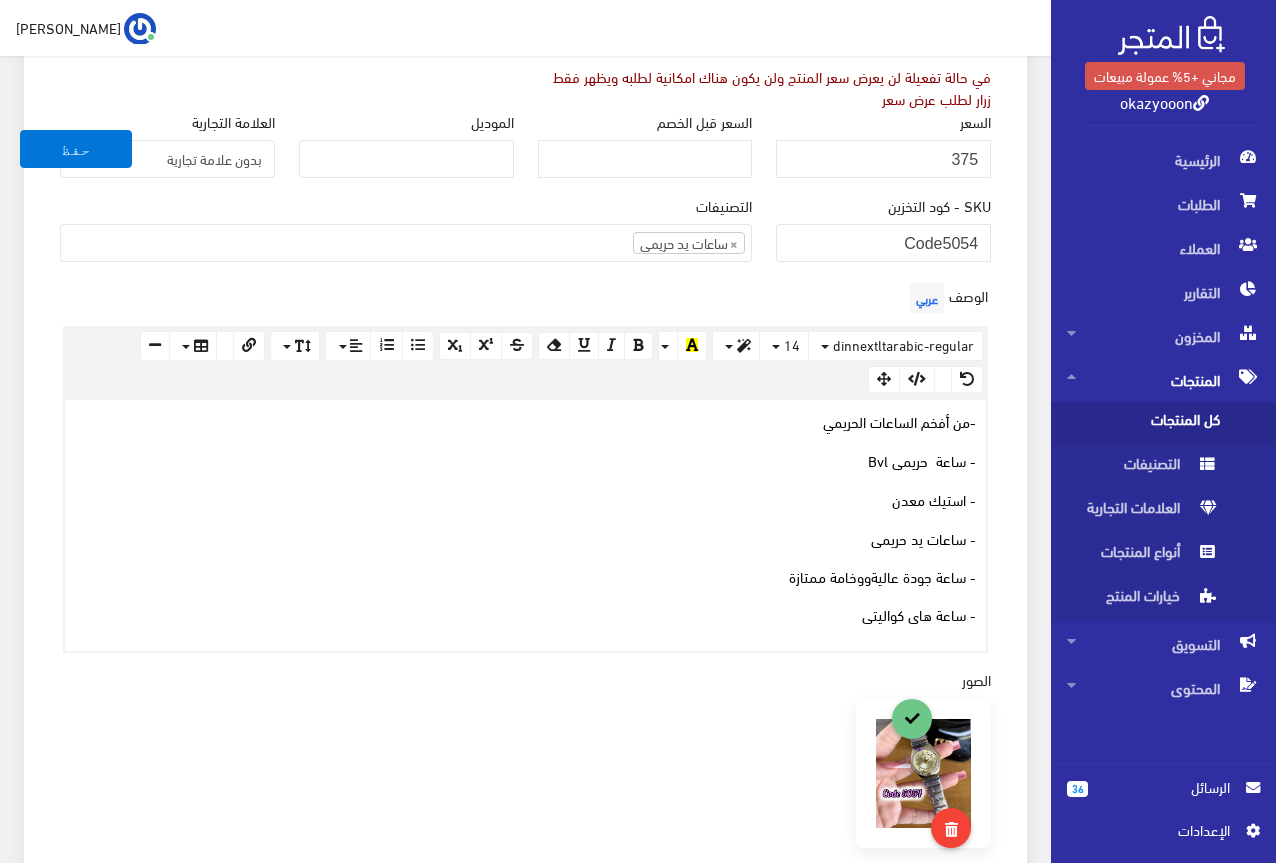 click on "الوصف  عربي
× Insert Image Select from files Image URL Insert Image × Insert Link Text to display To what URL should this link go? http://  Open in new window Insert Link Close Keyboard shortcuts Action Ctrl + Z Undo Ctrl + Shift + Z Redo Ctrl + ] Indent Ctrl + [ Outdent Ctrl + ENTER Insert Horizontal Rule Text formatting Ctrl + B Bold Ctrl + I Italic Ctrl + U Underline Ctrl + \ Remove Font Style Document Style Ctrl + NUM0 Normal Ctrl + NUM1 Header 1 Ctrl + NUM2 Header 2 Ctrl + NUM3 Header 3 Ctrl + NUM4 Header 4 Ctrl + NUM5 Header 5 Ctrl + NUM6 Header 6 Paragraph formatting Ctrl + Shift + L Align left Ctrl + Shift + E Align center Ctrl + Shift + R Align right Ctrl + Shift + J Justify full Ctrl + Shift + NUM7 Ordered list Ctrl + Shift + NUM8 Unordered list Summernote 0.6.16  ·  Project  ·  Issues dinnextltarabic-regular    Arial  Arial Black  Comic Sans MS  Courier New  Helvetica  Impact  Tahoma  Times New Roman  Verdana 14    8  9  10  11  12  14  18  24  36" at bounding box center (525, 465) 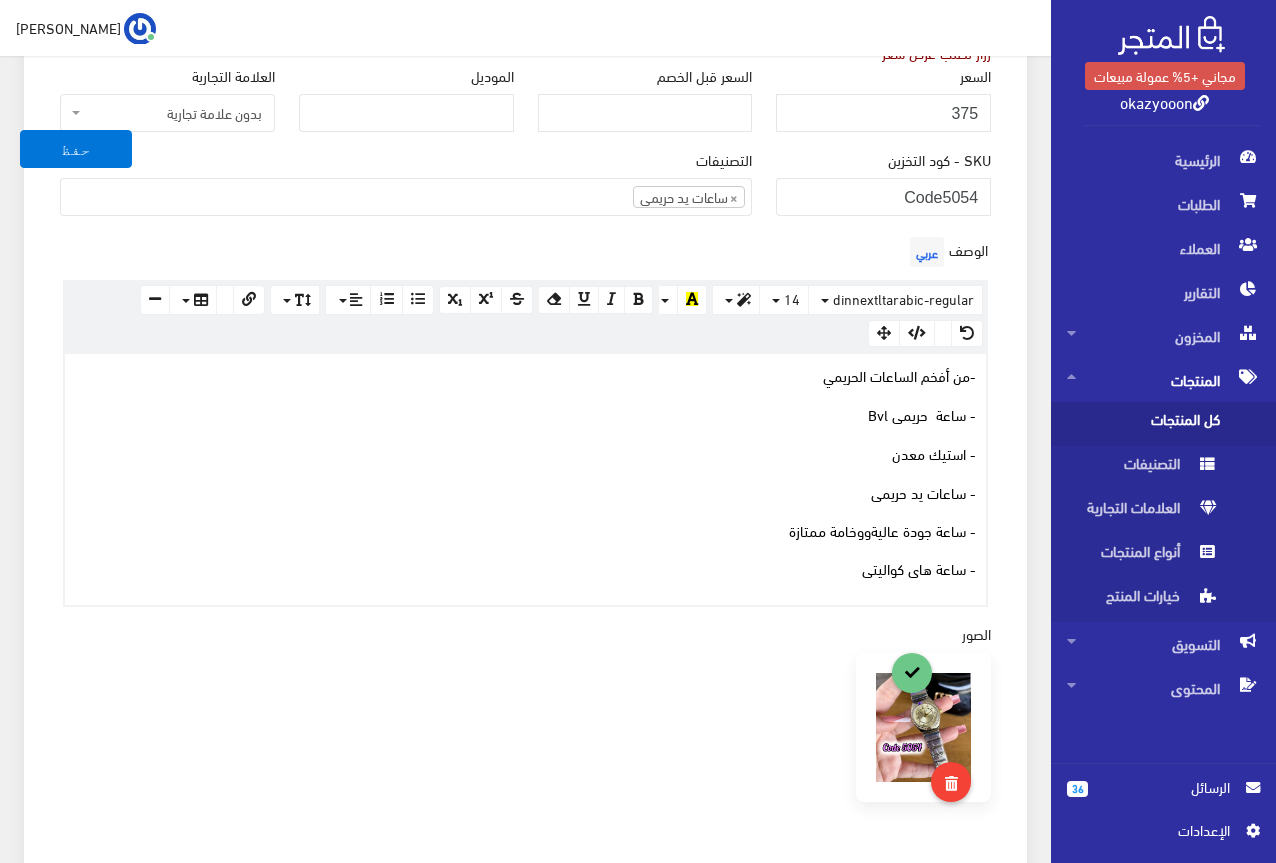 scroll, scrollTop: 400, scrollLeft: 0, axis: vertical 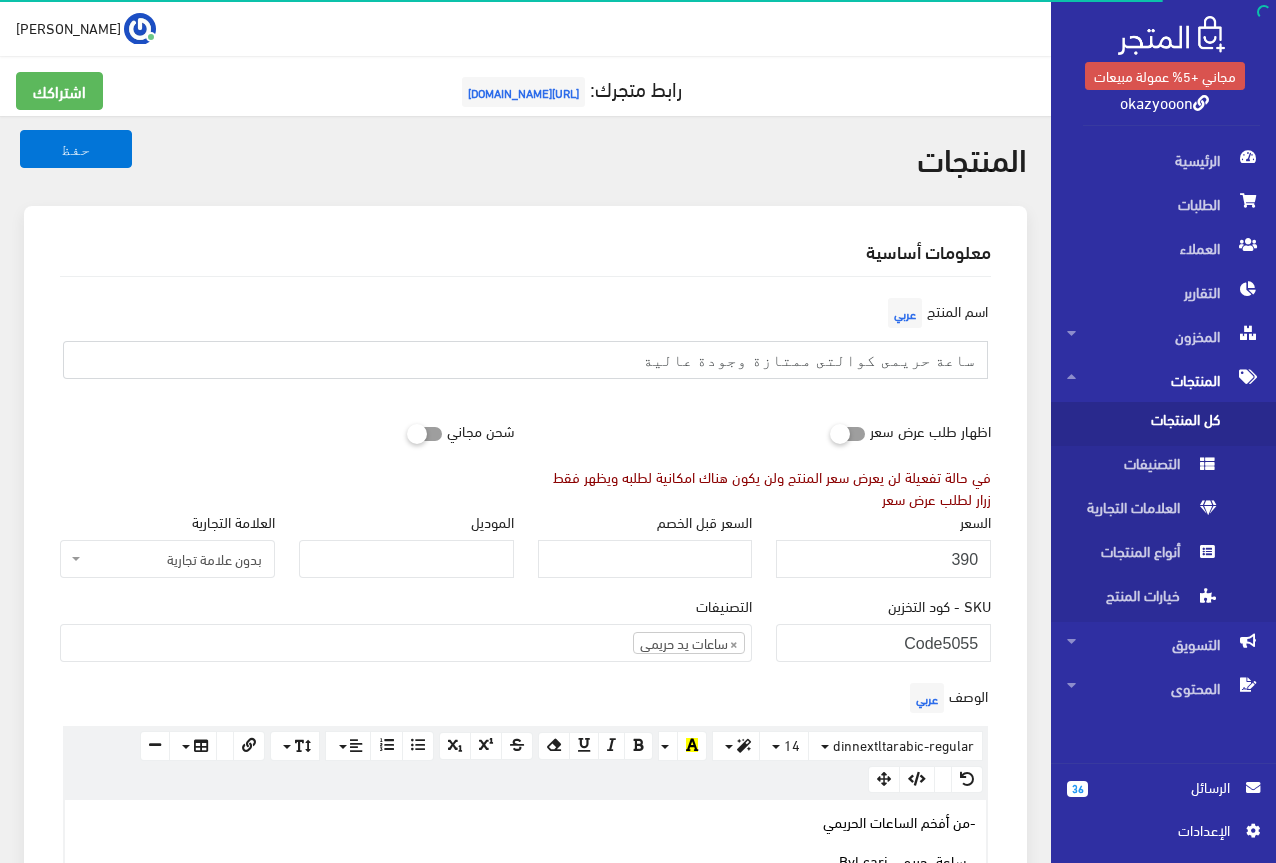 click on "ساعة حريمى كوالتى ممتازة وجودة عالية" at bounding box center [525, 360] 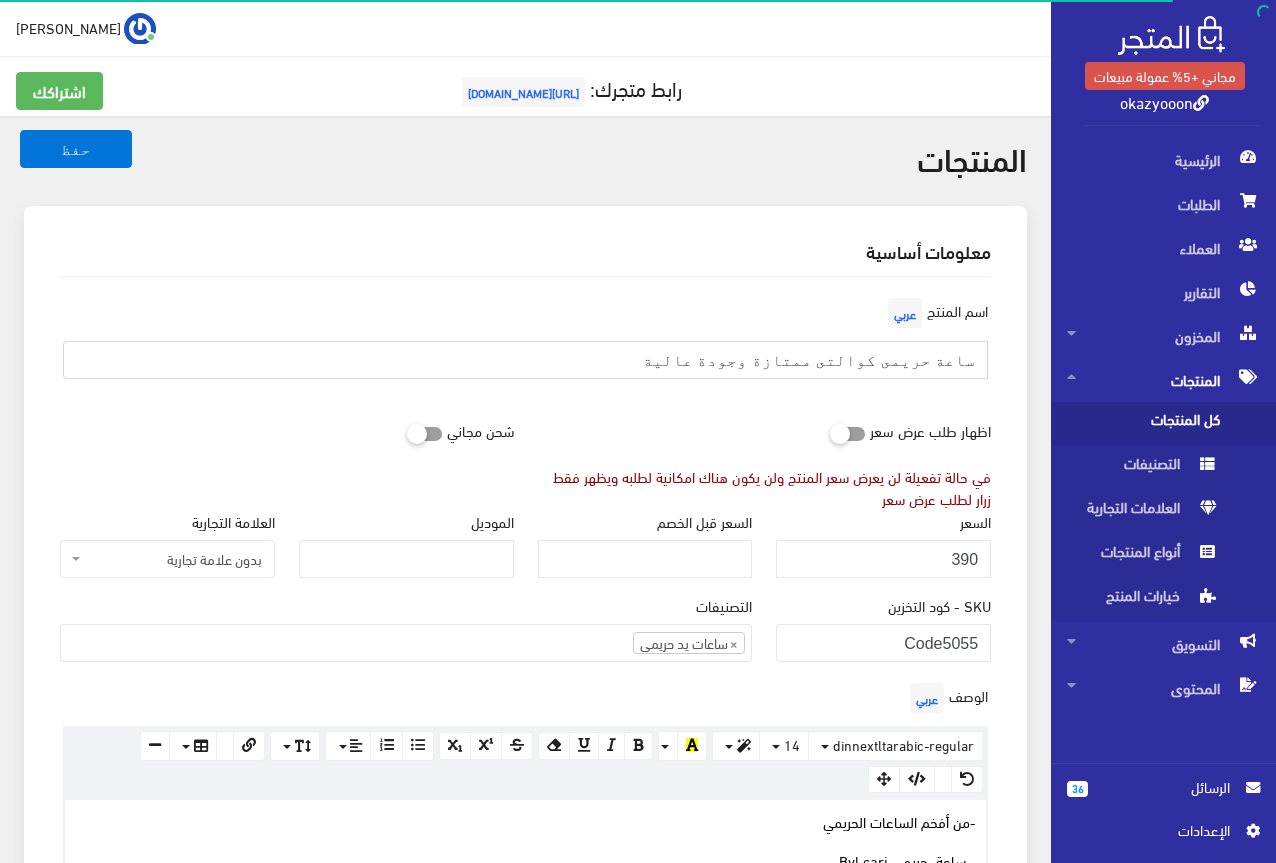 click on "ساعة حريمى كوالتى ممتازة وجودة عالية" at bounding box center [525, 360] 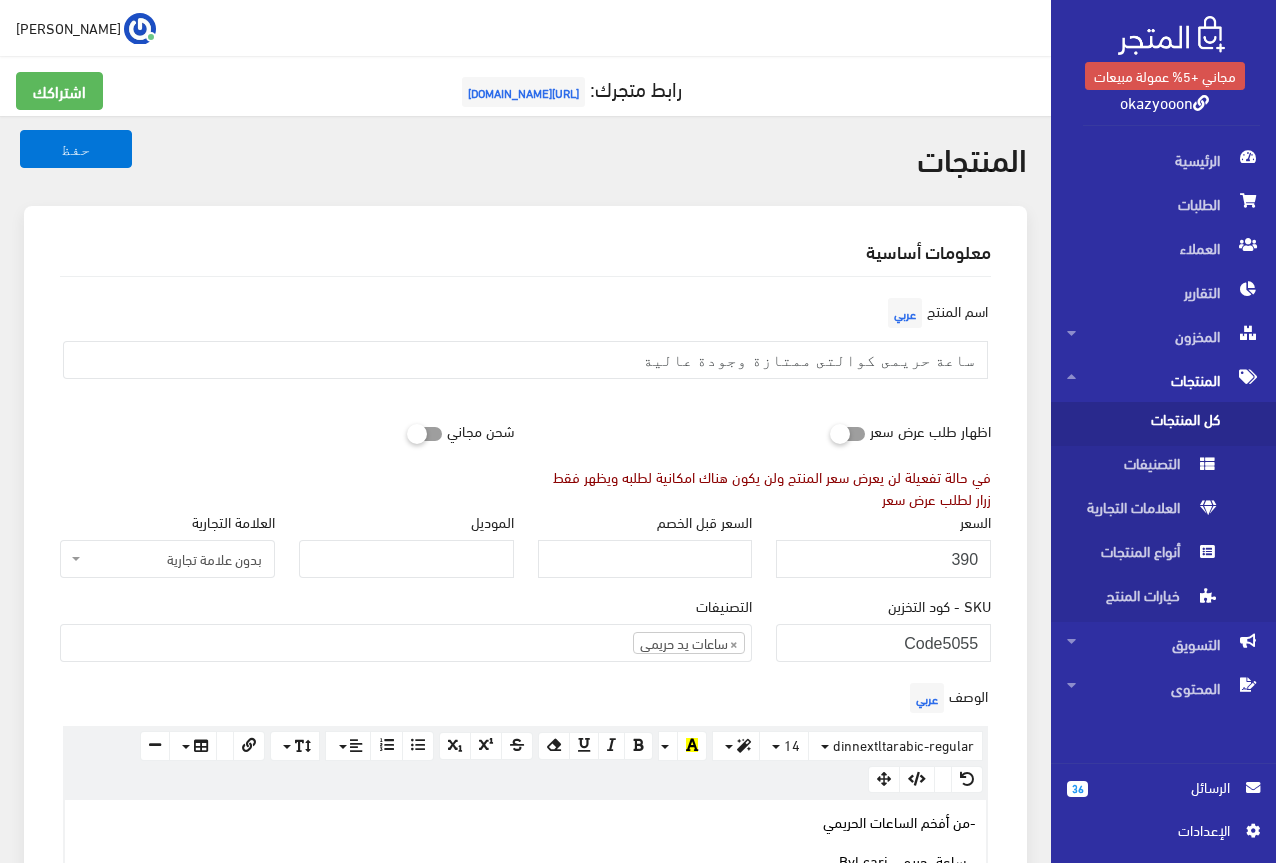 click on "معلومات أساسية" at bounding box center (525, 251) 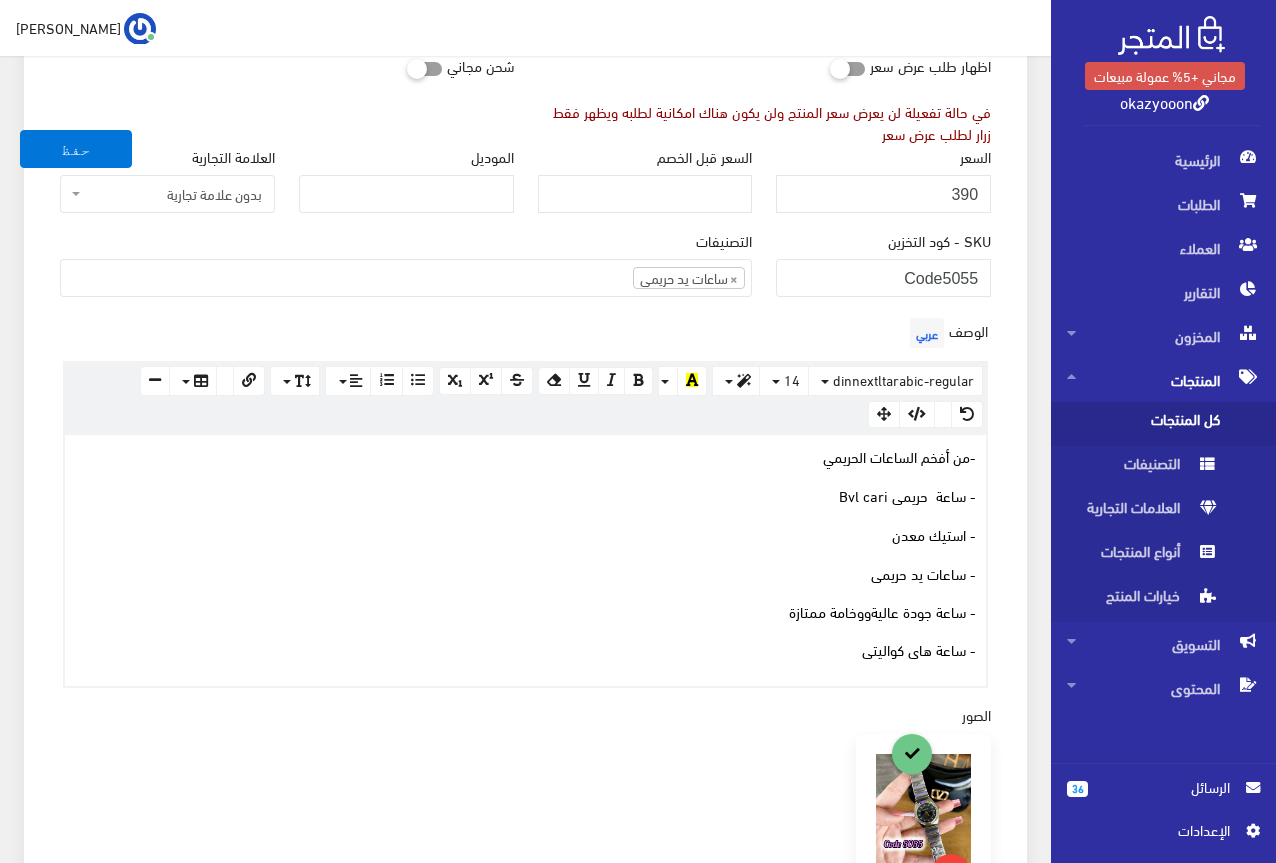 scroll, scrollTop: 400, scrollLeft: 0, axis: vertical 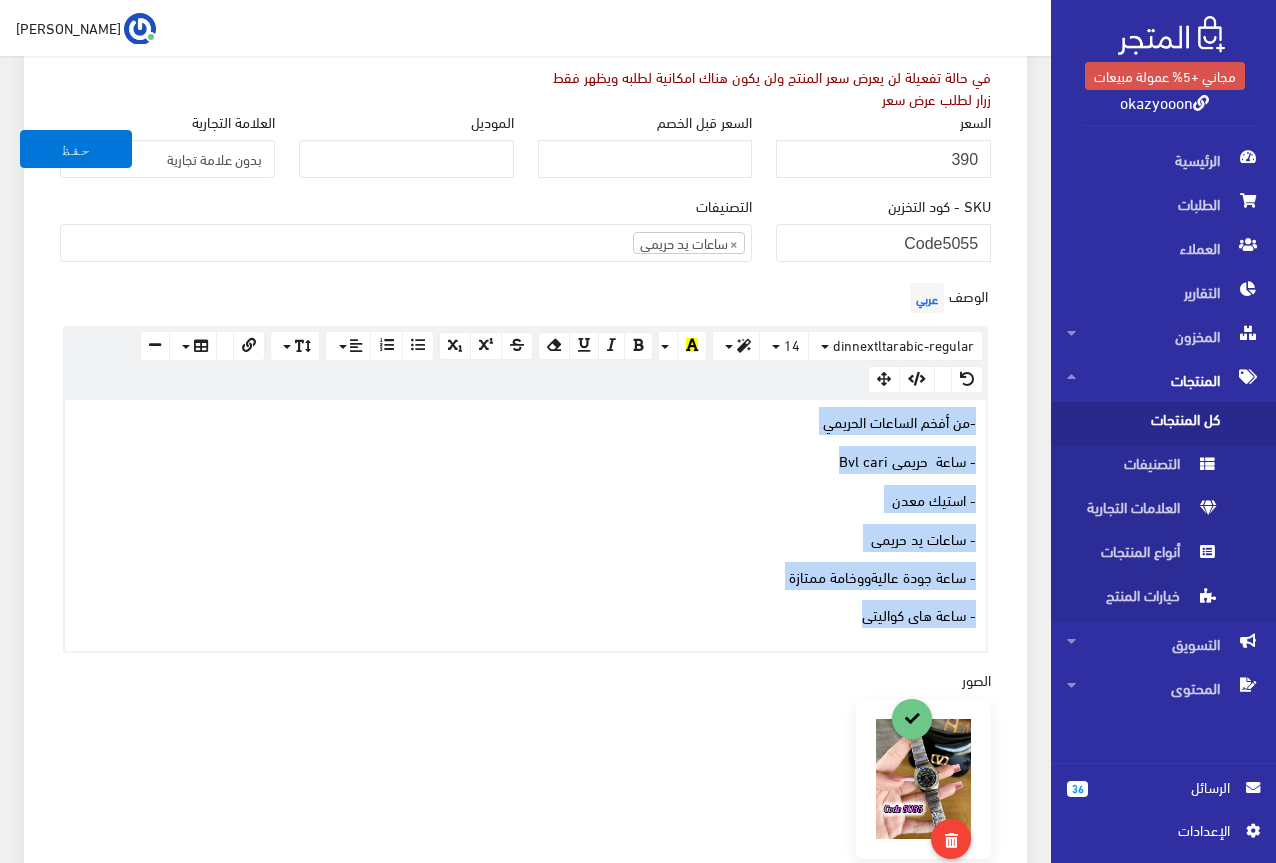 drag, startPoint x: 862, startPoint y: 621, endPoint x: 991, endPoint y: 417, distance: 241.36487 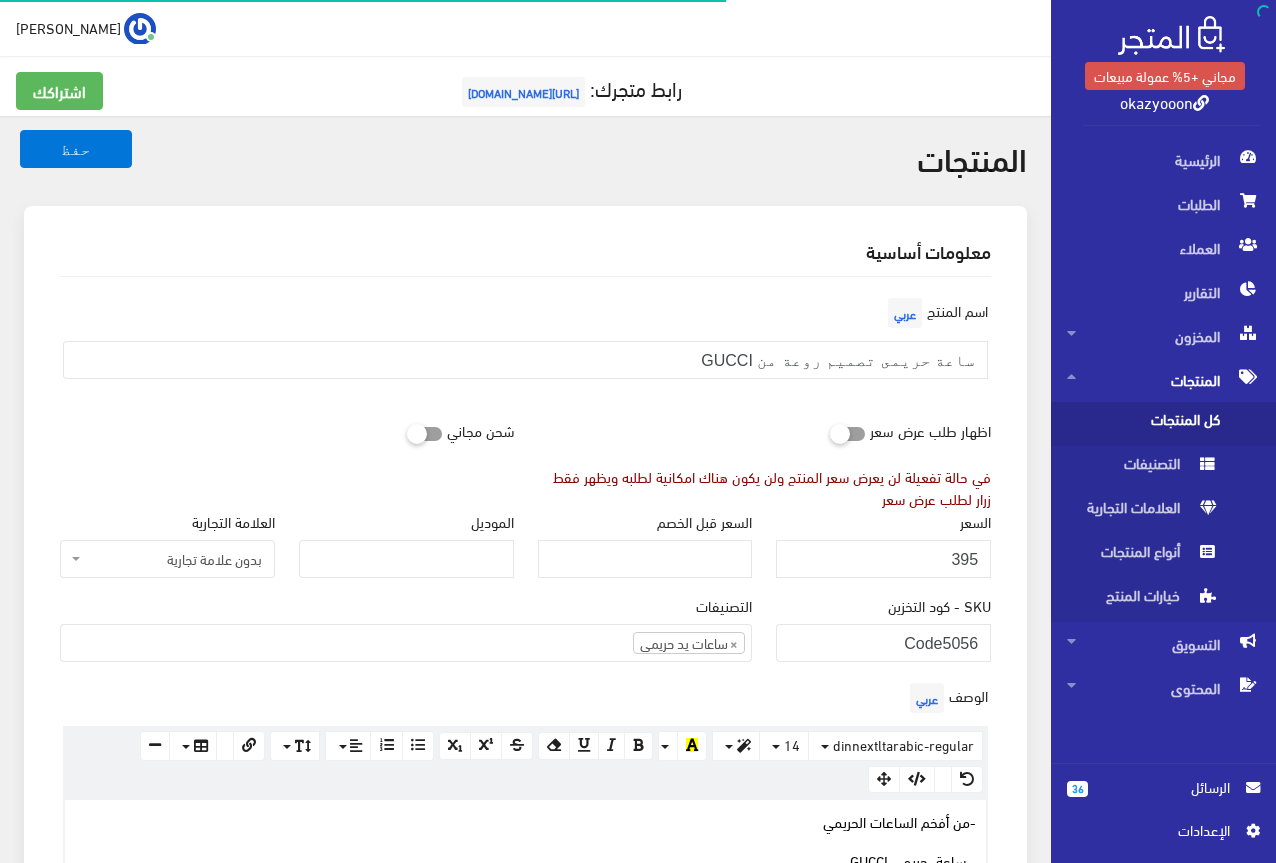 scroll, scrollTop: 0, scrollLeft: 0, axis: both 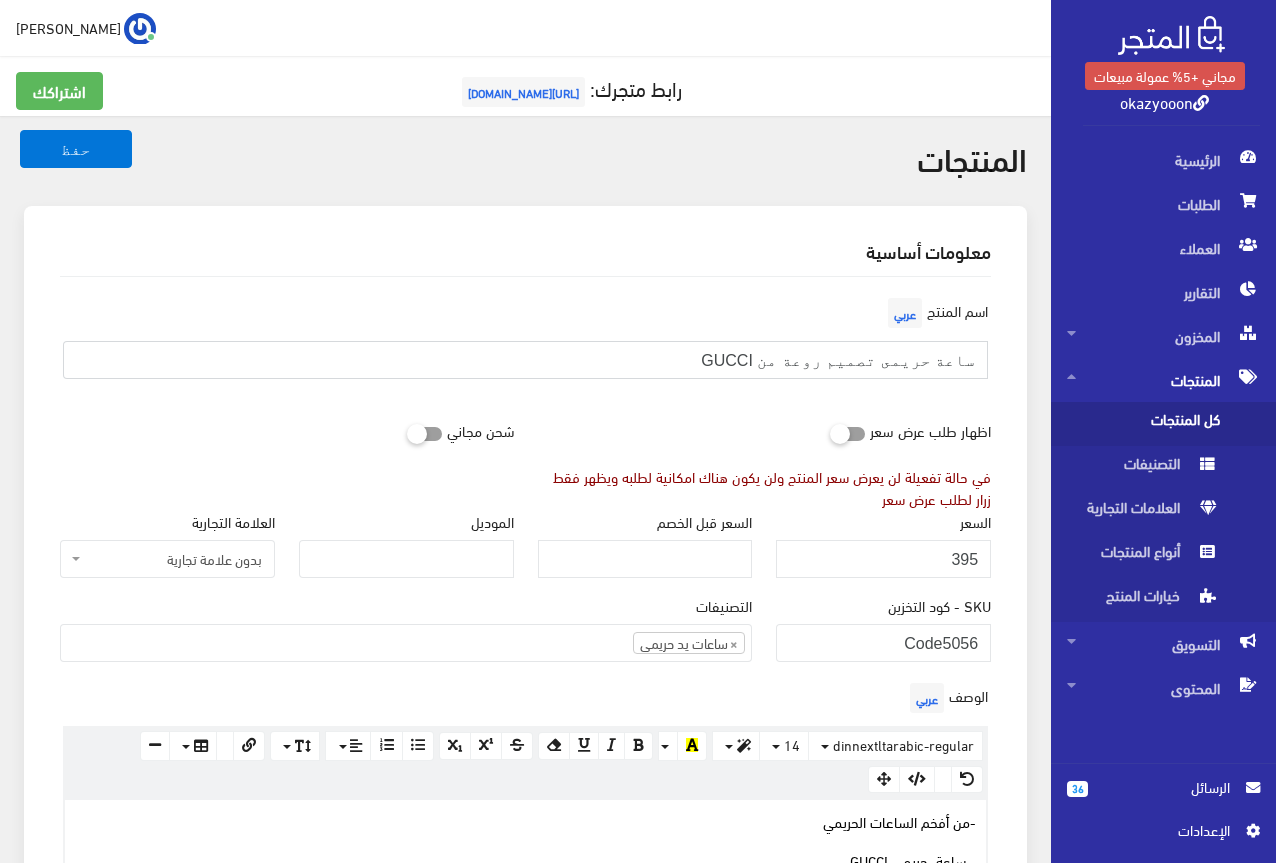 click on "ساعة حريمى تصميم روعة من GUCCI" at bounding box center [525, 360] 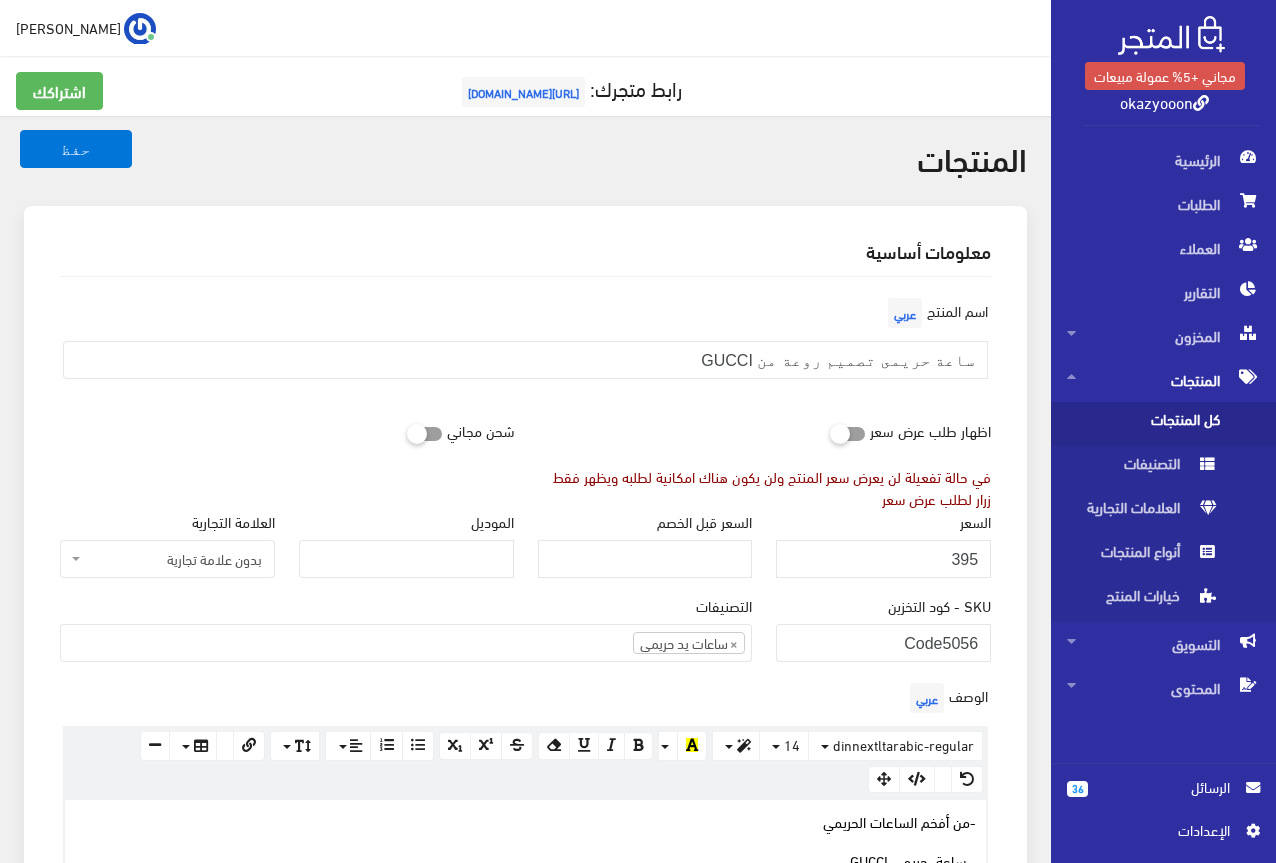 click on "في حالة تفعيلة لن يعرض سعر المنتج ولن يكون هناك امكانية لطلبه ويظهر فقط زرار لطلب عرض سعر" at bounding box center (765, 488) 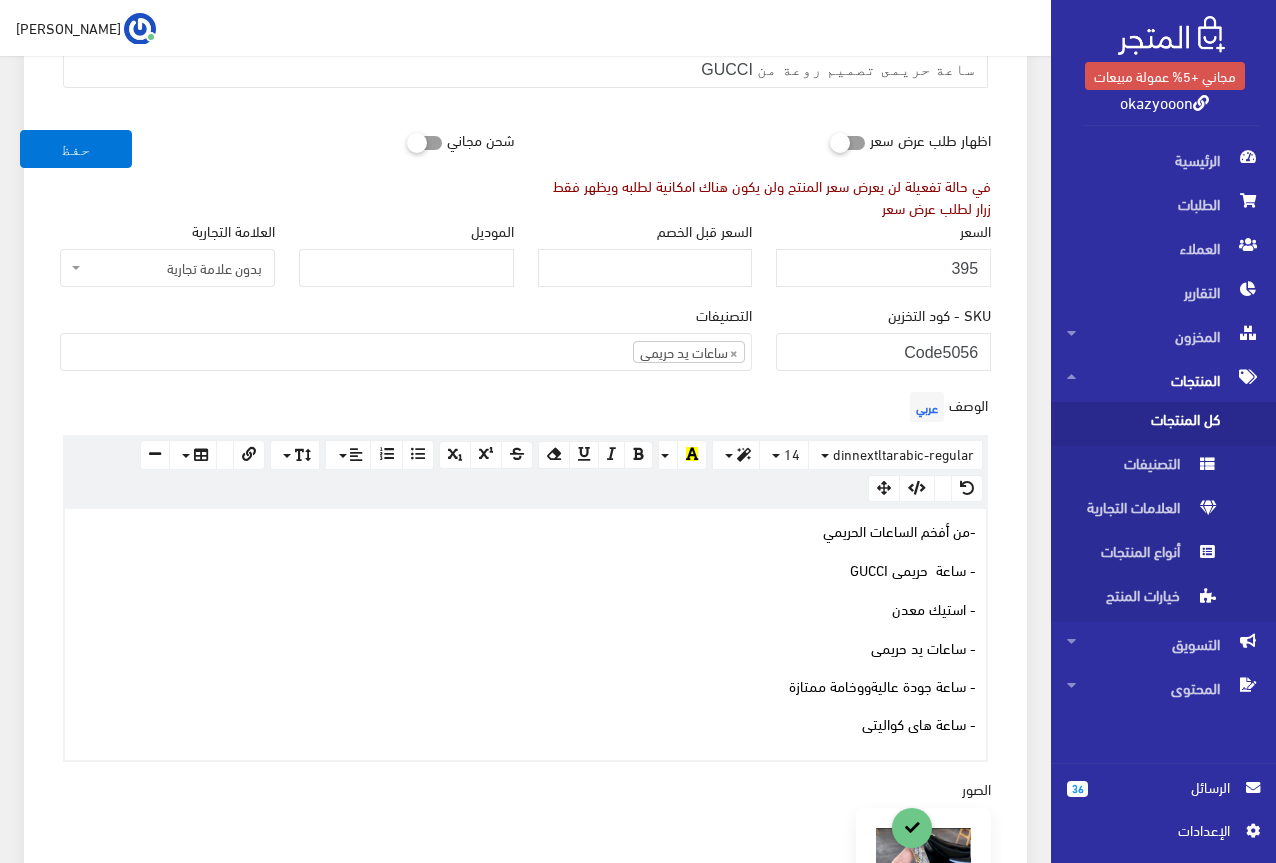 scroll, scrollTop: 300, scrollLeft: 0, axis: vertical 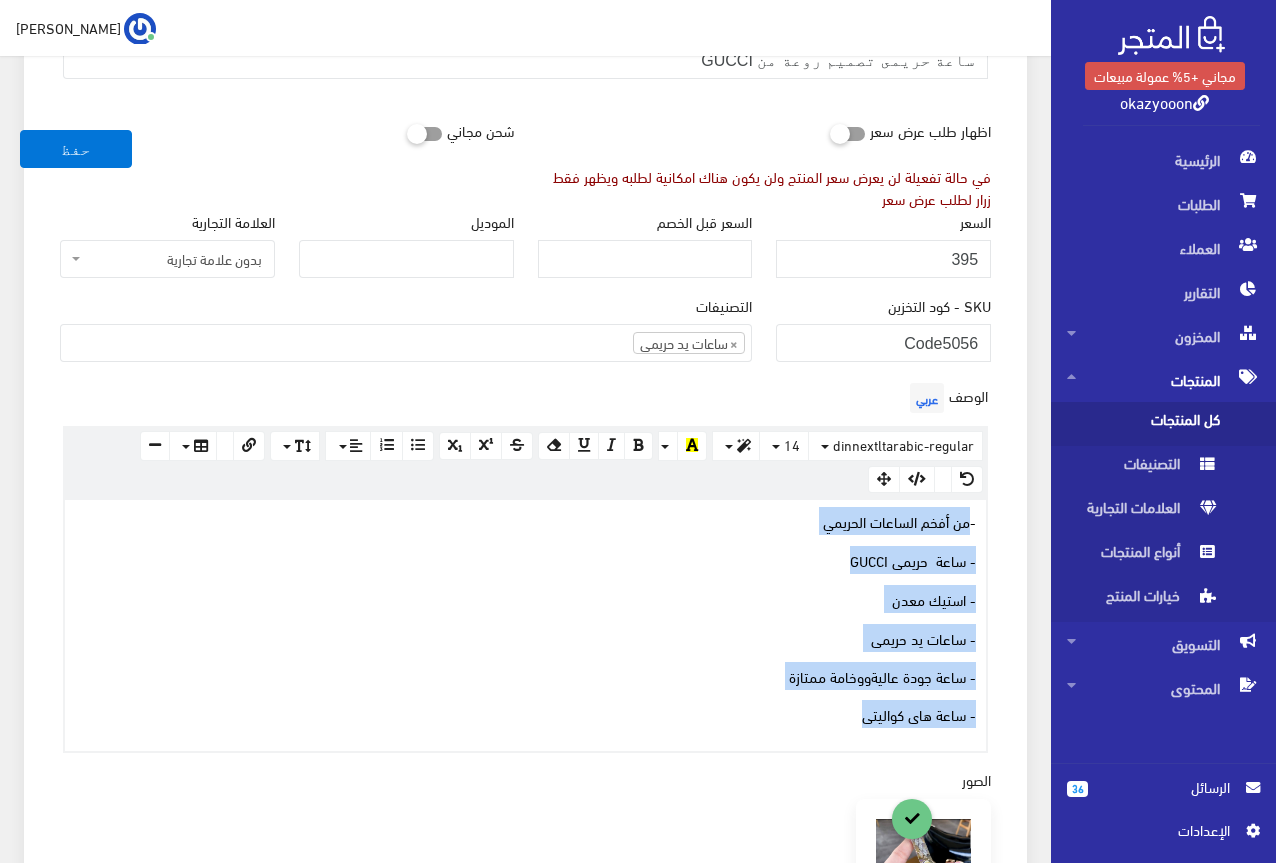 drag, startPoint x: 857, startPoint y: 723, endPoint x: 970, endPoint y: 524, distance: 228.84492 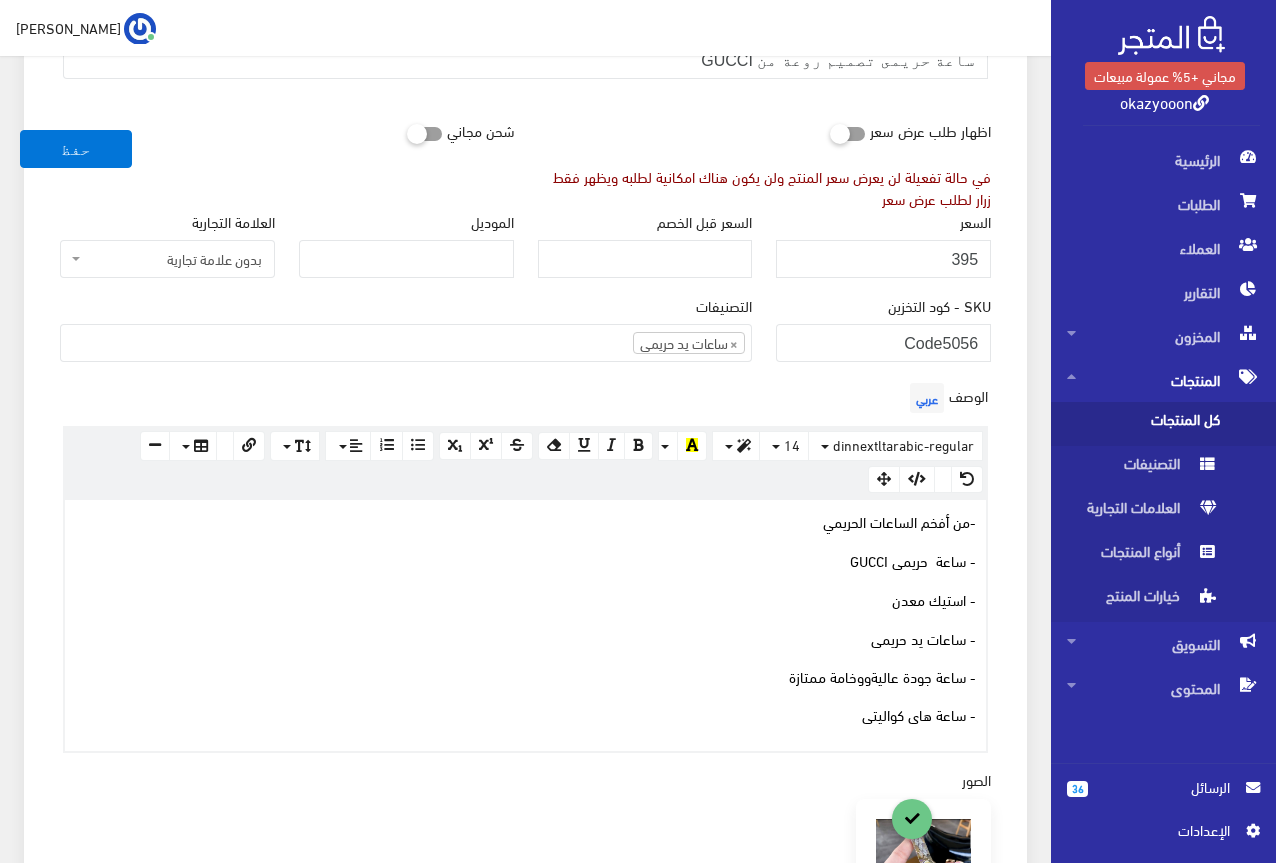 click on "اسم المنتج  عربي
ساعة حريمى تصميم روعة من GUCCI" at bounding box center [525, 52] 